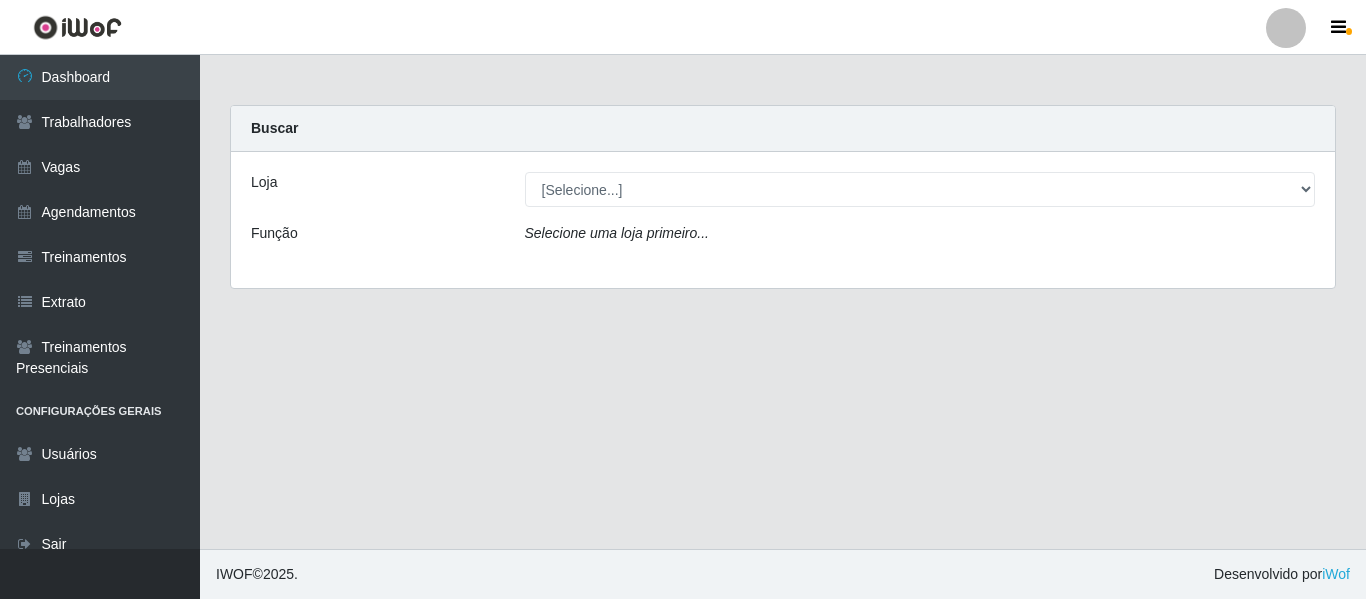 scroll, scrollTop: 0, scrollLeft: 0, axis: both 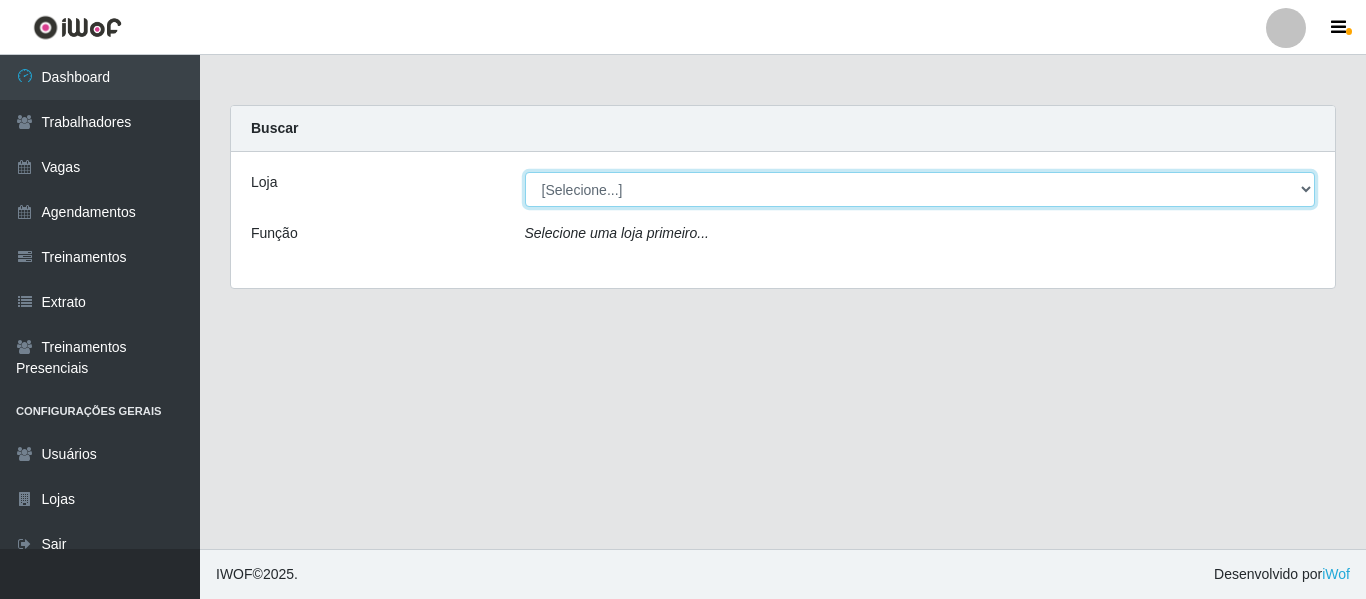 click on "[Selecione...] Divino Fogão" at bounding box center [920, 189] 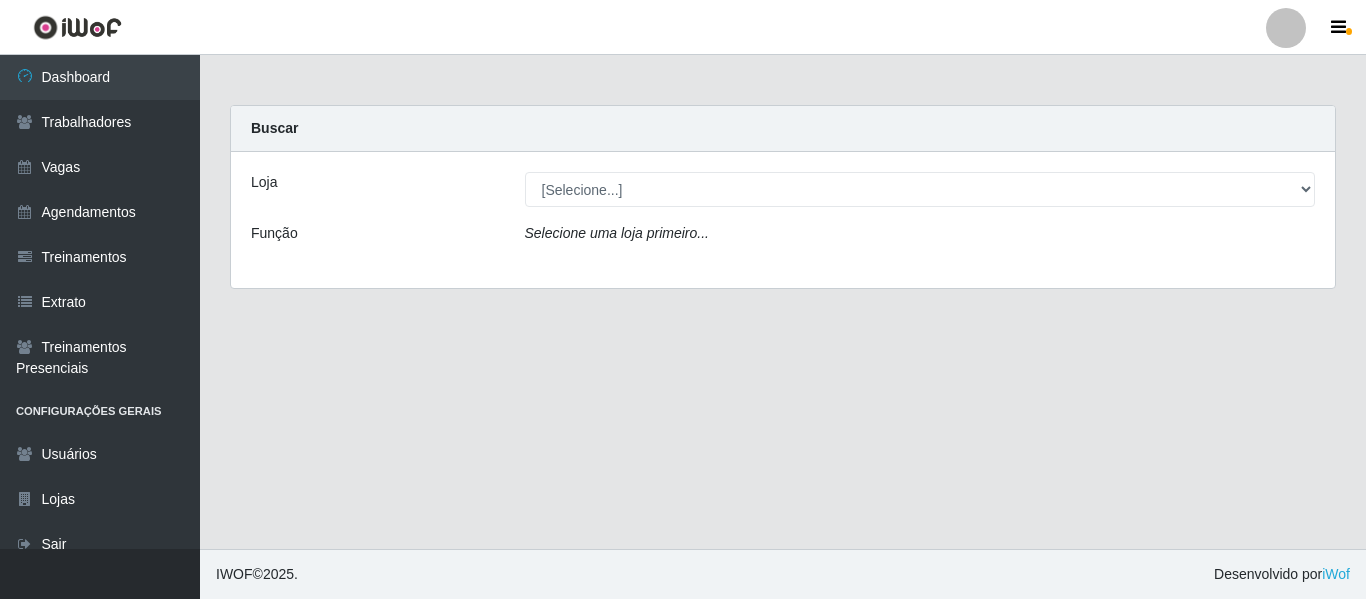 click at bounding box center (1286, 28) 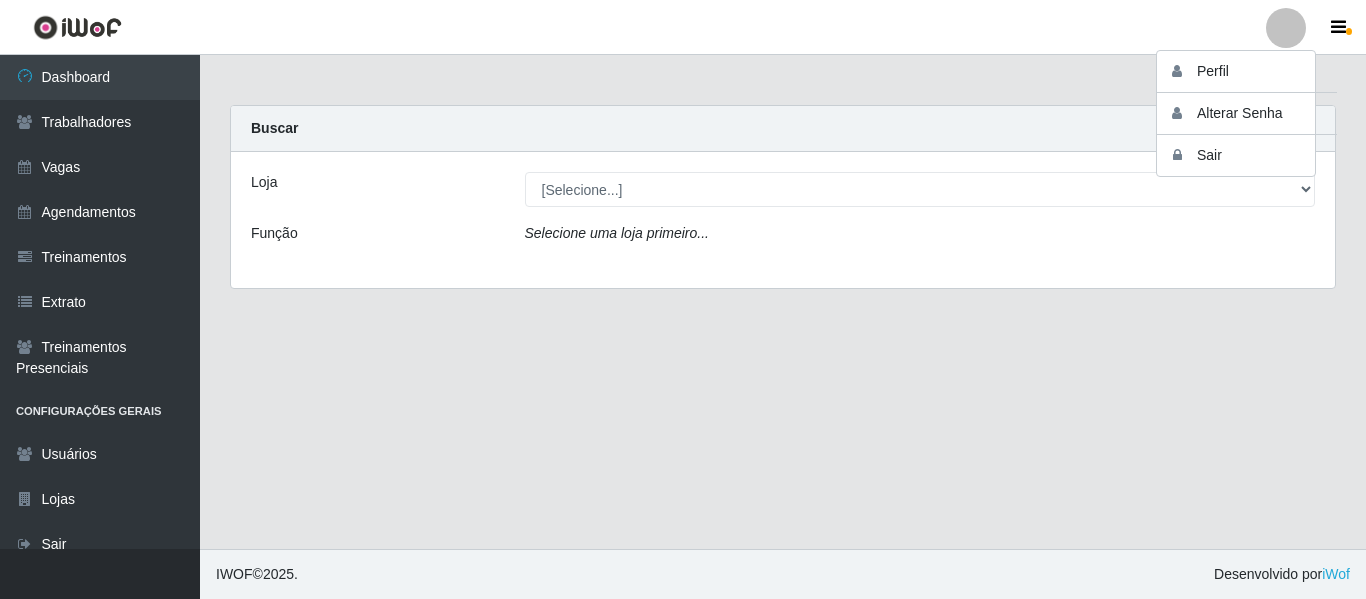 click at bounding box center [1286, 28] 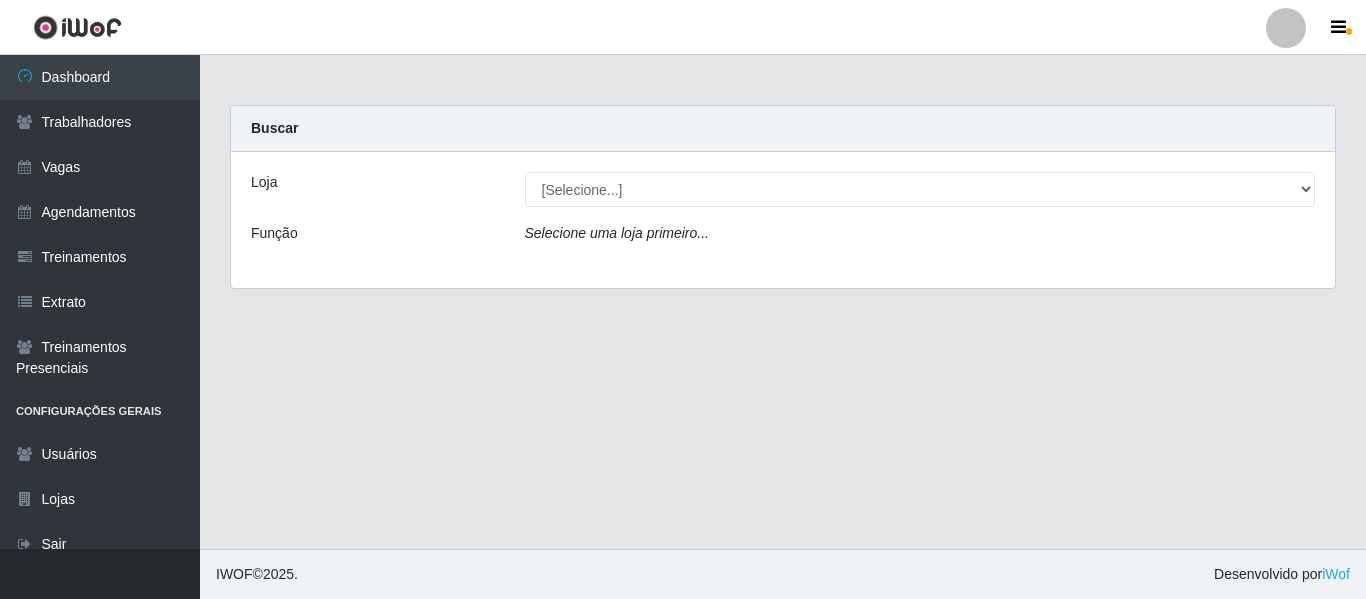 click at bounding box center [1286, 28] 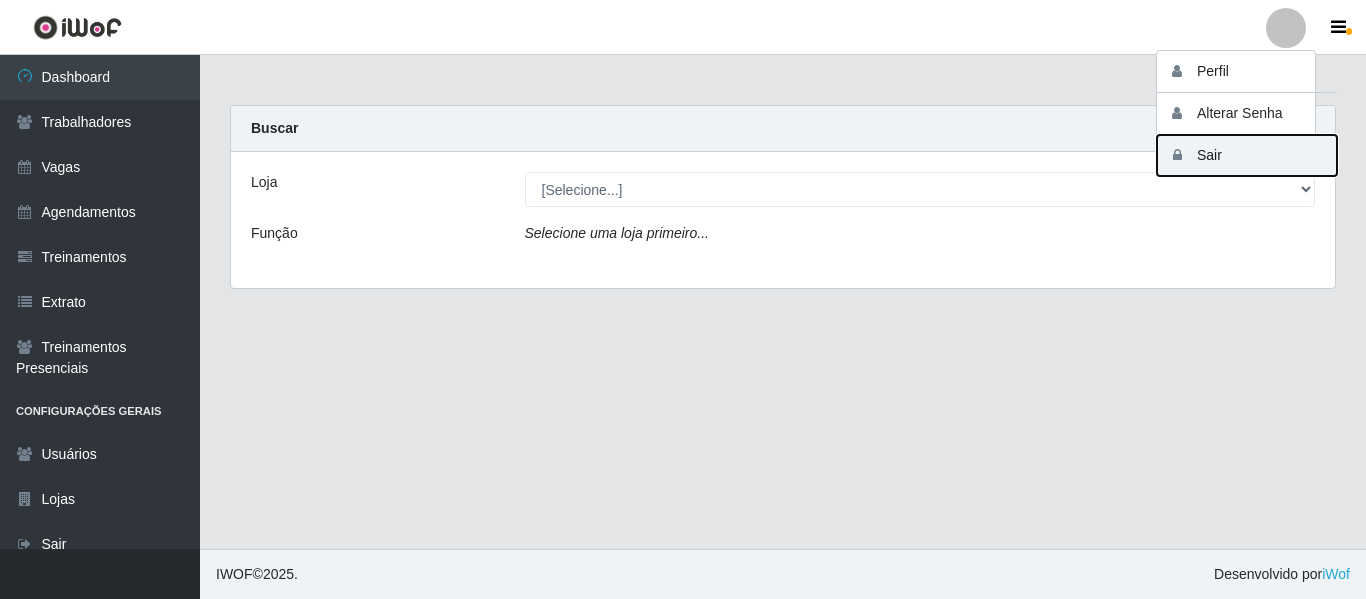 click on "Sair" at bounding box center (1247, 155) 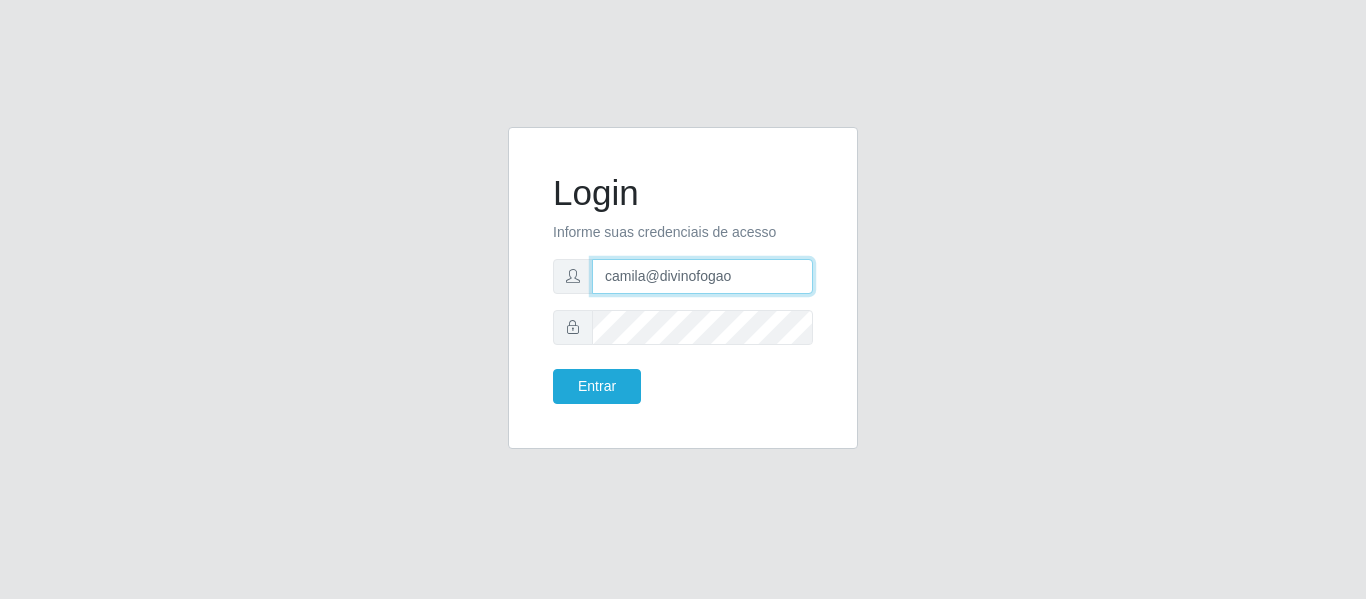 drag, startPoint x: 744, startPoint y: 275, endPoint x: 446, endPoint y: 220, distance: 303.033 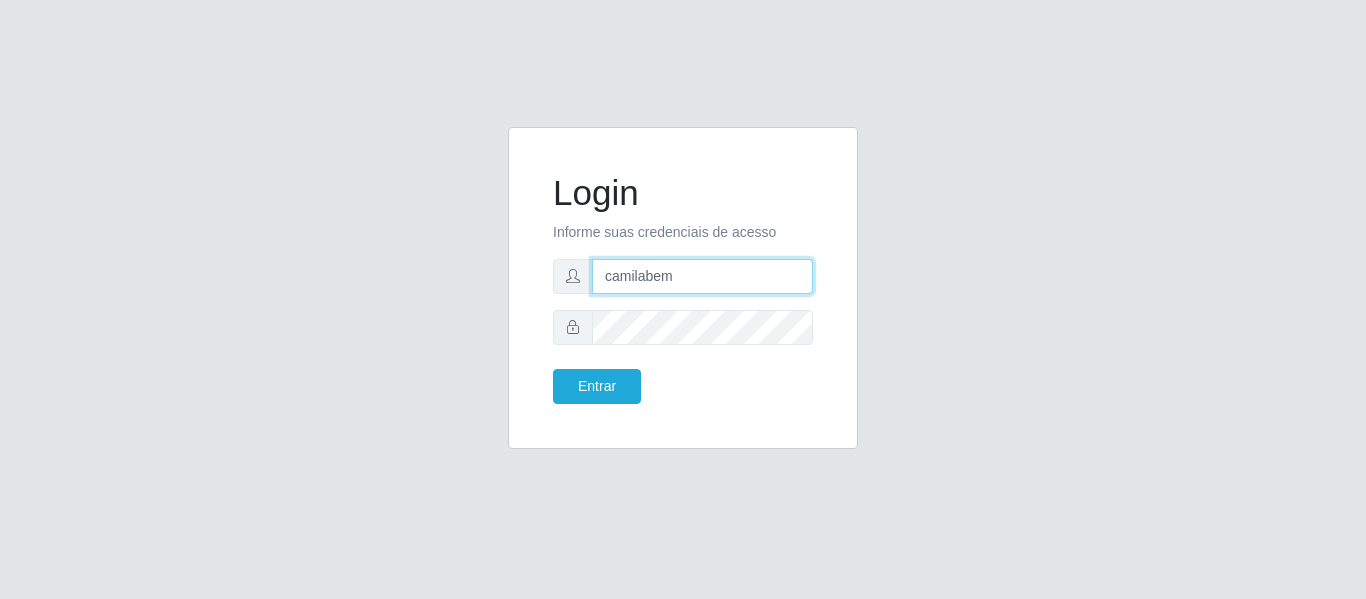 type on "[EMAIL_ADDRESS][DOMAIN_NAME]" 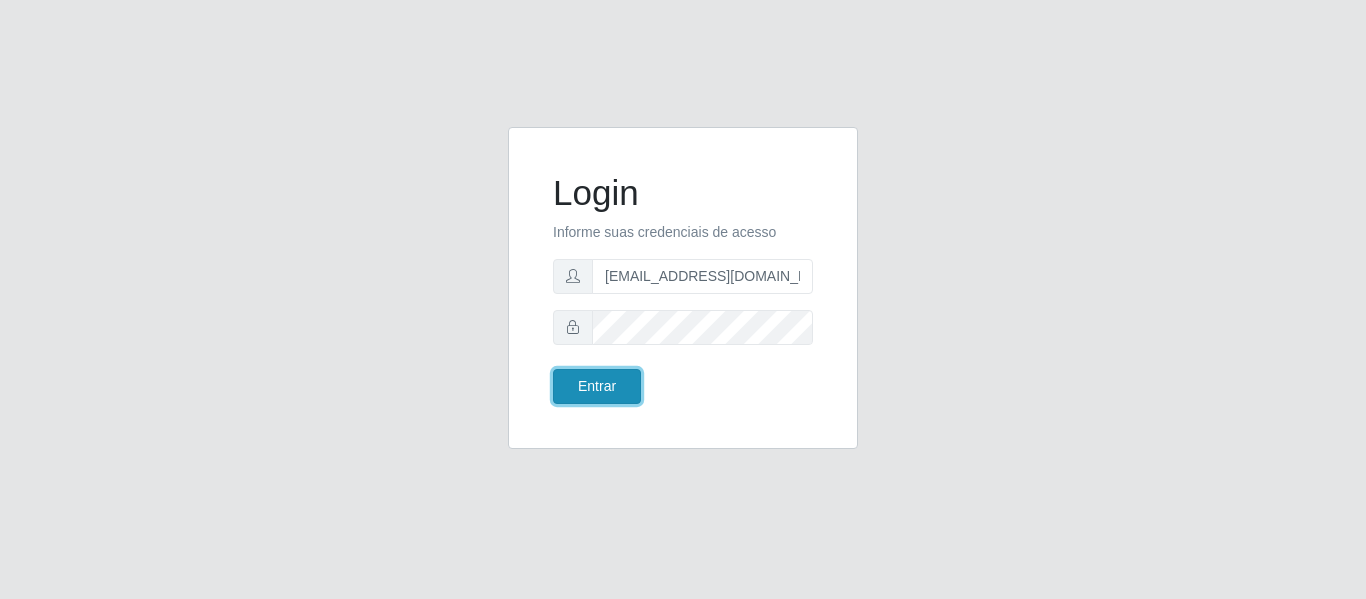click on "Entrar" at bounding box center [597, 386] 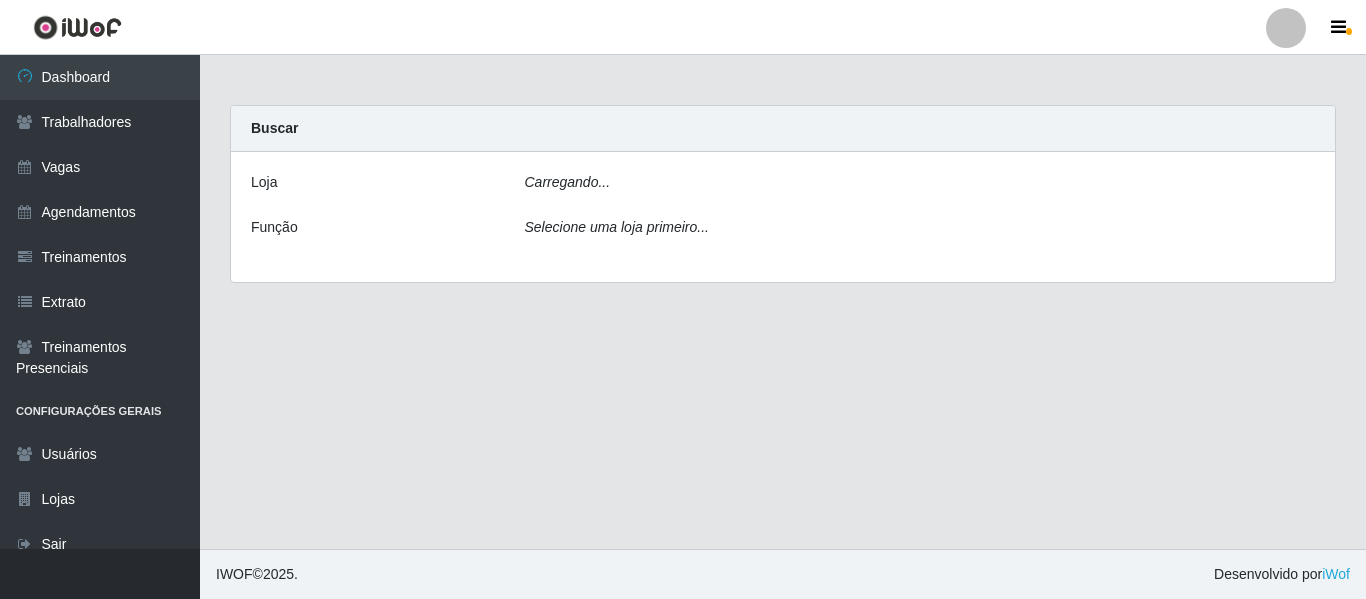 click on "Carregando..." at bounding box center (920, 186) 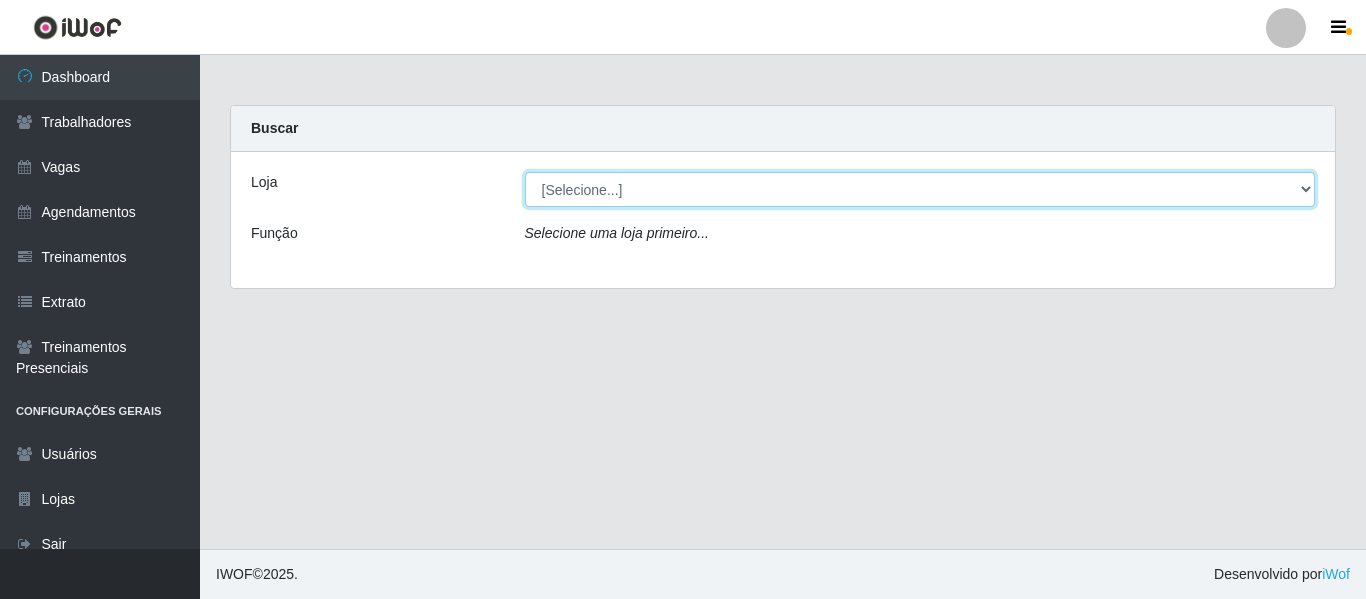 click on "[Selecione...] Bemais - Ruy Carneiro Bemais Supermercados - B1 Mangabeira Bemais Supermercados - B11 Manaíra Bemais Supermercados - B4 Mangabeira Bemais Supermercados - B5 Anatólia Bemais Supermercados - B6 Colibris Bemais Supermercados - B7 Oitizeiro Bemais Supermercados - B8 Valentina Bemais Supermercados - B9 Bessa Bemais Supermercados - [GEOGRAPHIC_DATA] Bemais Supermercados - Cruz das Armas Bemais Supermercados - Três Ruas" at bounding box center [920, 189] 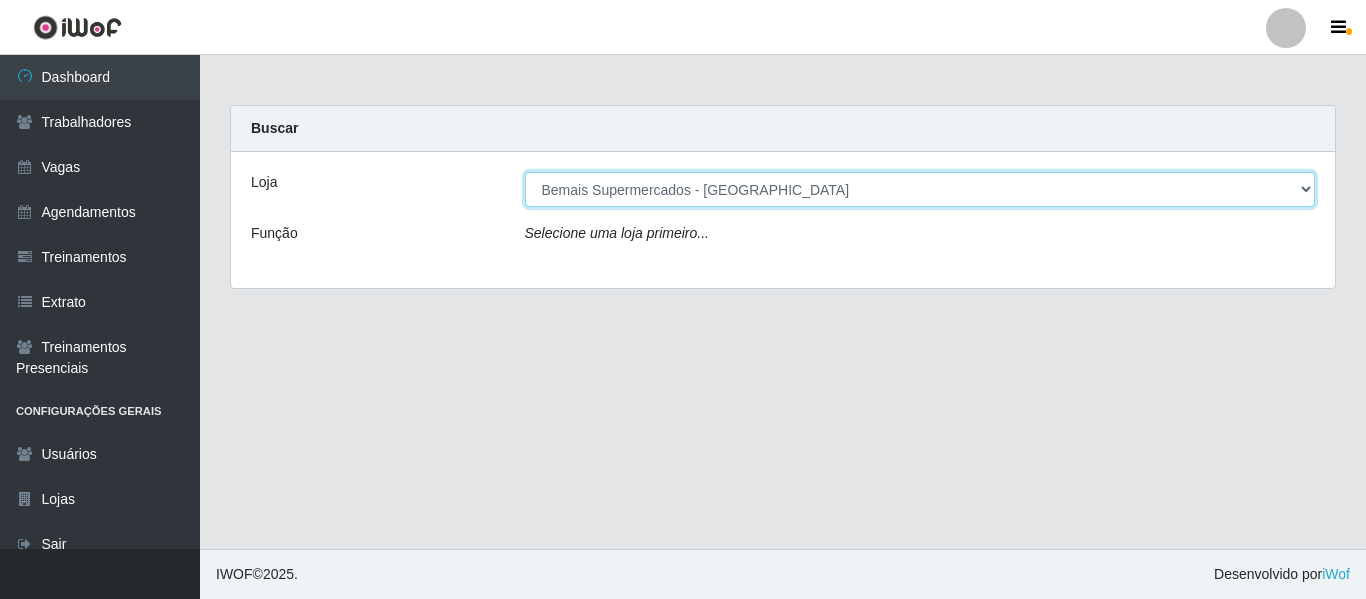 click on "[Selecione...] Bemais - Ruy Carneiro Bemais Supermercados - B1 Mangabeira Bemais Supermercados - B11 Manaíra Bemais Supermercados - B4 Mangabeira Bemais Supermercados - B5 Anatólia Bemais Supermercados - B6 Colibris Bemais Supermercados - B7 Oitizeiro Bemais Supermercados - B8 Valentina Bemais Supermercados - B9 Bessa Bemais Supermercados - [GEOGRAPHIC_DATA] Bemais Supermercados - Cruz das Armas Bemais Supermercados - Três Ruas" at bounding box center (920, 189) 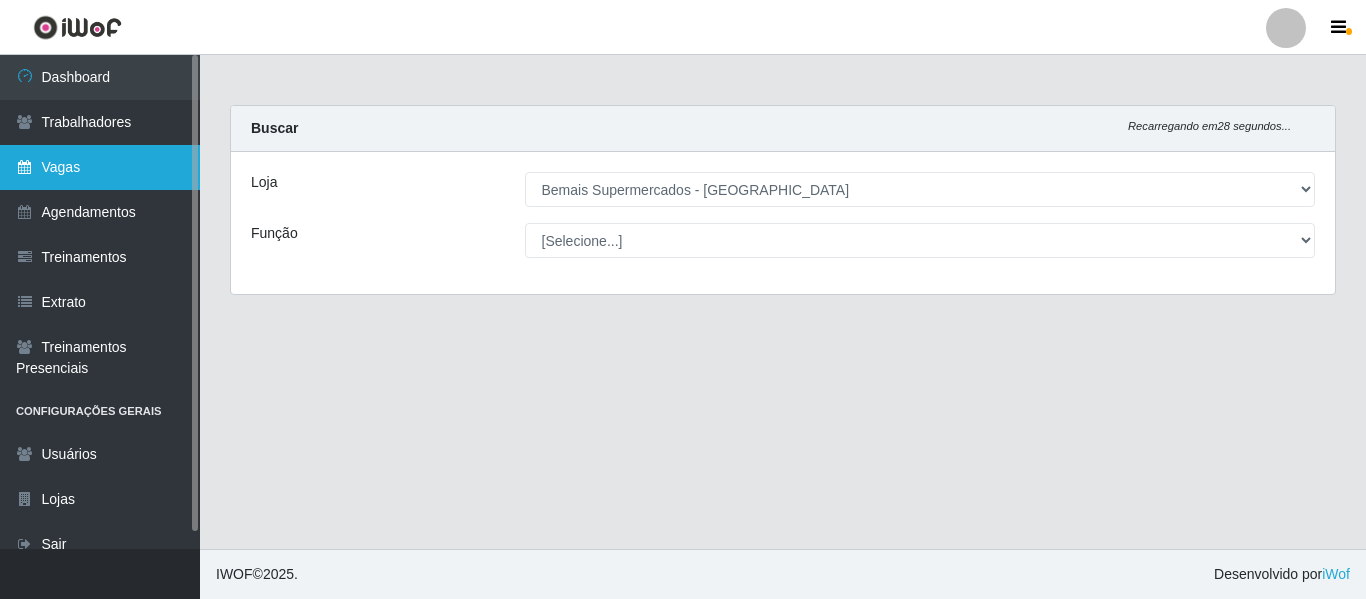 click on "Vagas" at bounding box center (100, 167) 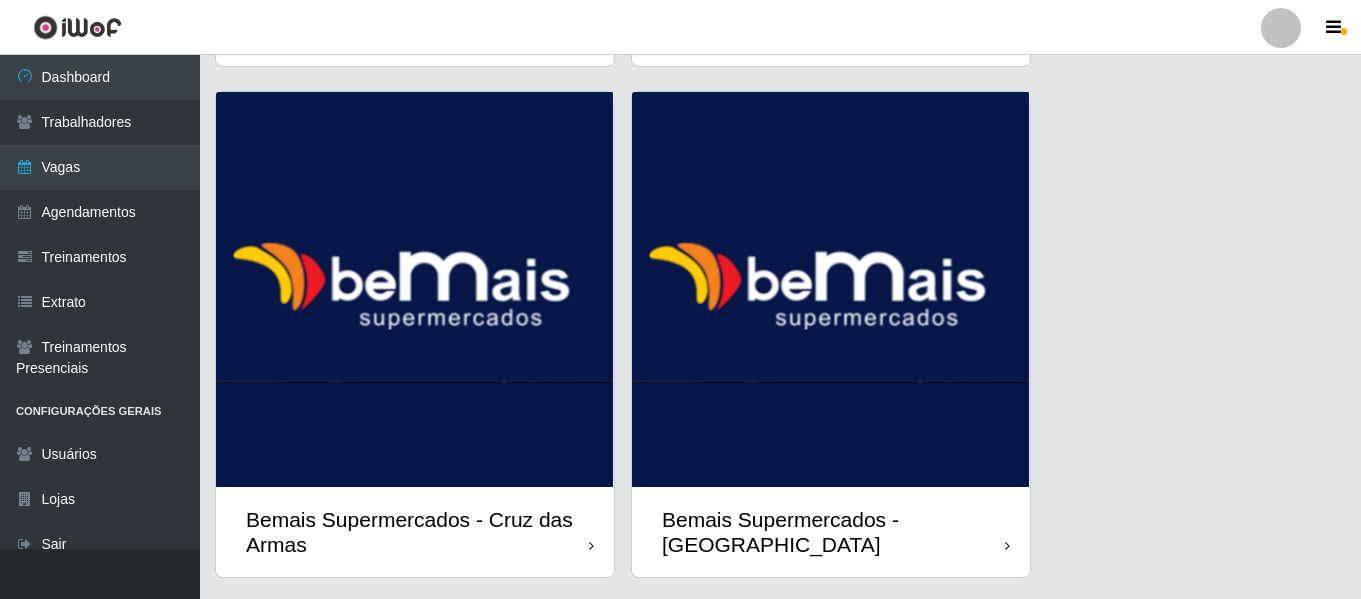 scroll, scrollTop: 2653, scrollLeft: 0, axis: vertical 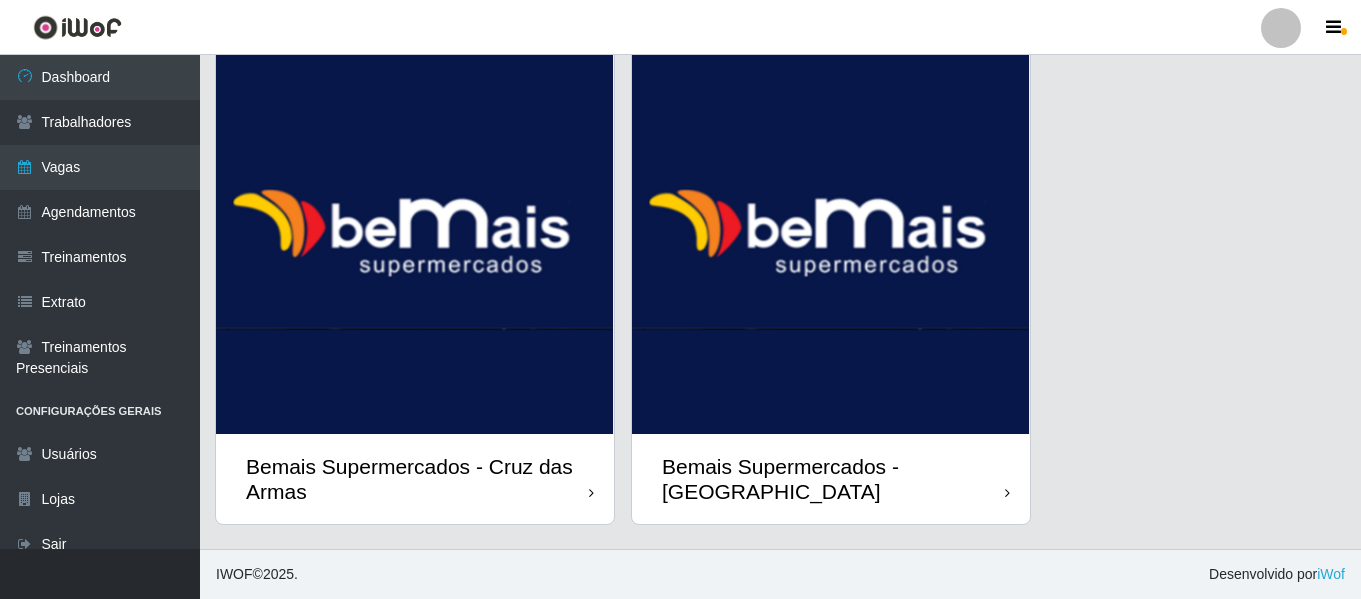 click at bounding box center [831, 236] 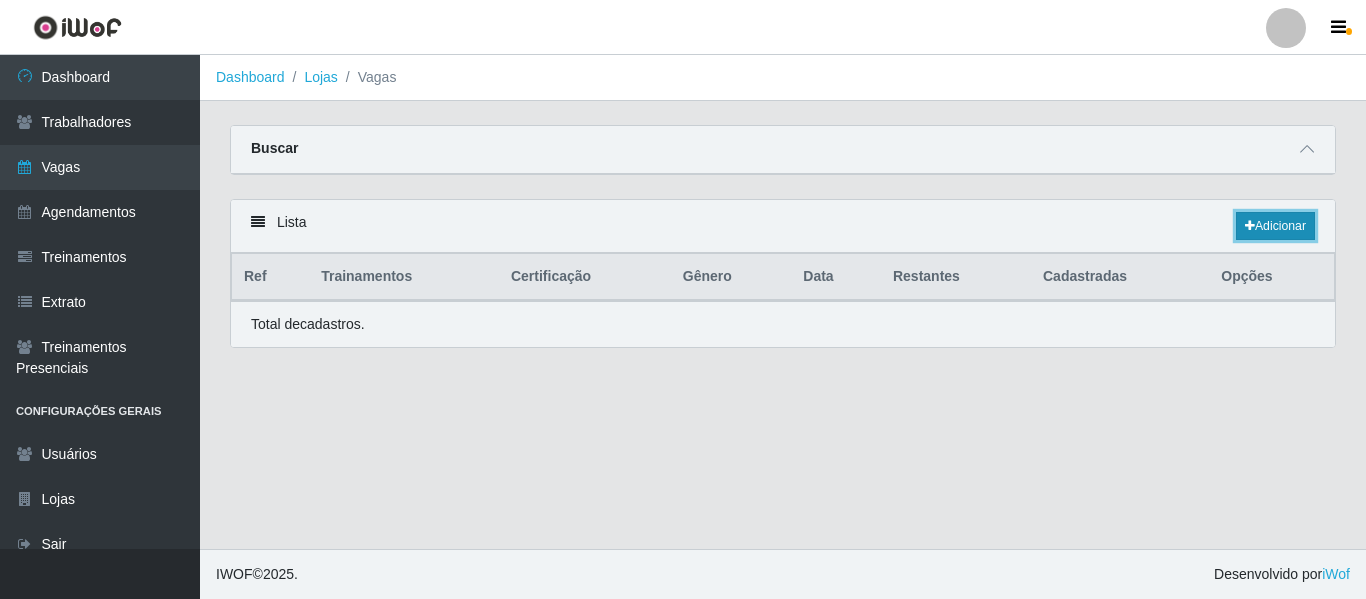 click on "Adicionar" at bounding box center (1275, 226) 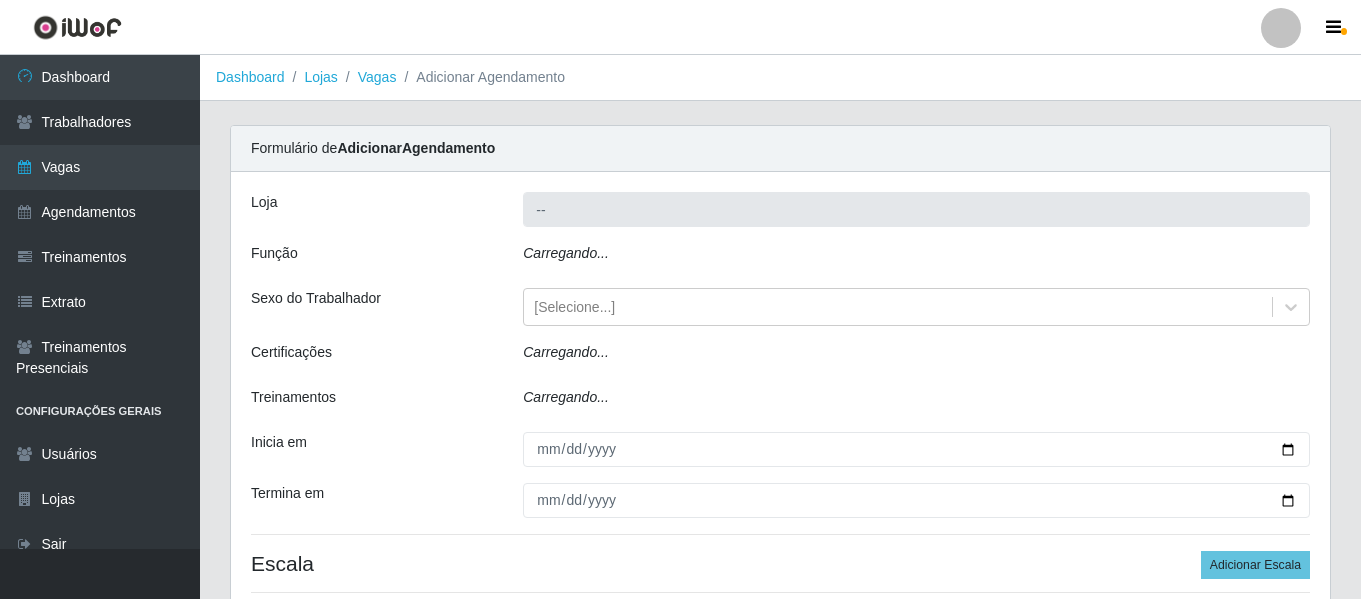 type on "Bemais Supermercados - [GEOGRAPHIC_DATA]" 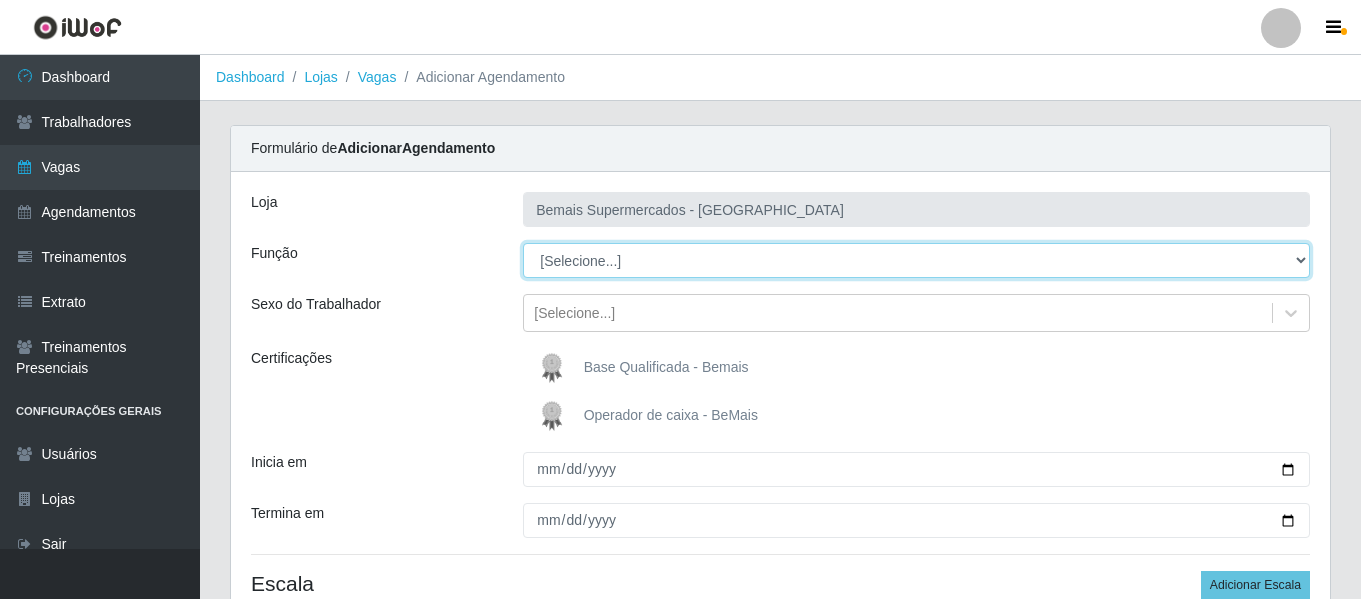 click on "[Selecione...] ASG ASG + ASG ++ Auxiliar de Depósito  Auxiliar de Depósito + Auxiliar de Estacionamento Auxiliar de Estacionamento + Auxiliar de Estacionamento ++ Auxiliar de Sushiman Auxiliar de Sushiman+ Auxiliar de Sushiman++ Balconista de Açougue  Balconista de Açougue + Balconista de Açougue ++ Balconista de Frios Balconista de Frios + Balconista de Frios ++ Balconista de Padaria  Balconista de Padaria + Balconista de Padaria ++ Embalador Embalador + Embalador ++ Operador de Caixa Operador de Caixa + Operador de Caixa ++ Repositor  Repositor + Repositor ++ Repositor de Hortifruti Repositor de Hortifruti + Repositor de Hortifruti ++" at bounding box center [916, 260] 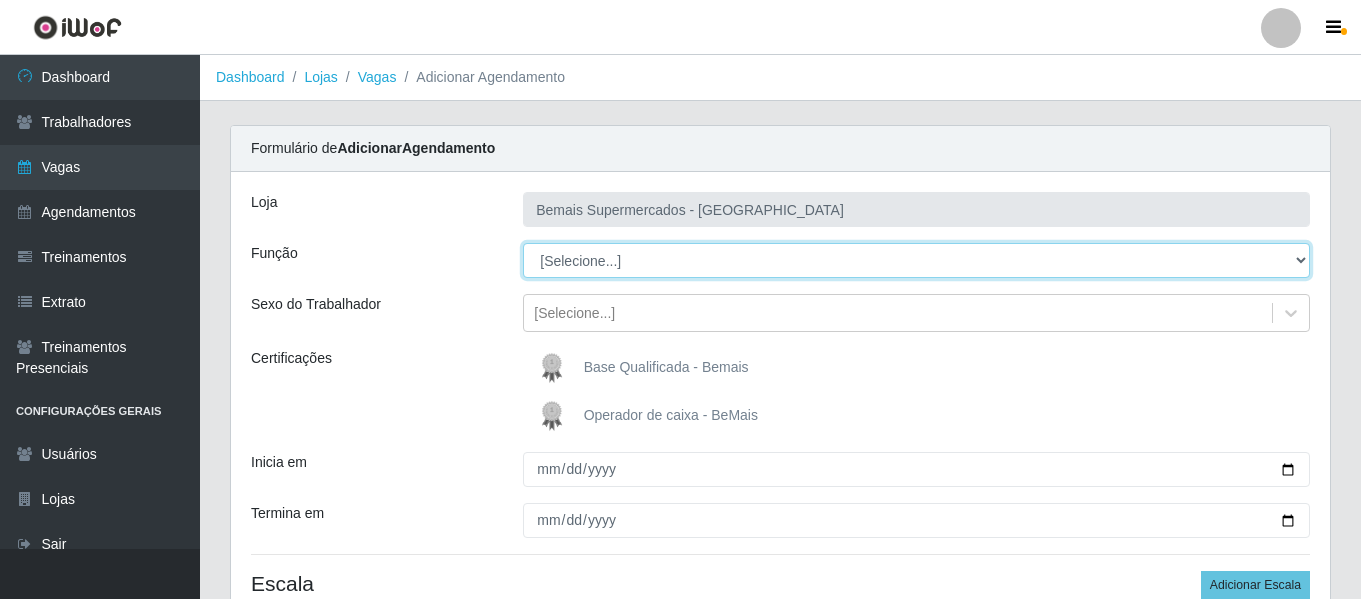 select on "106" 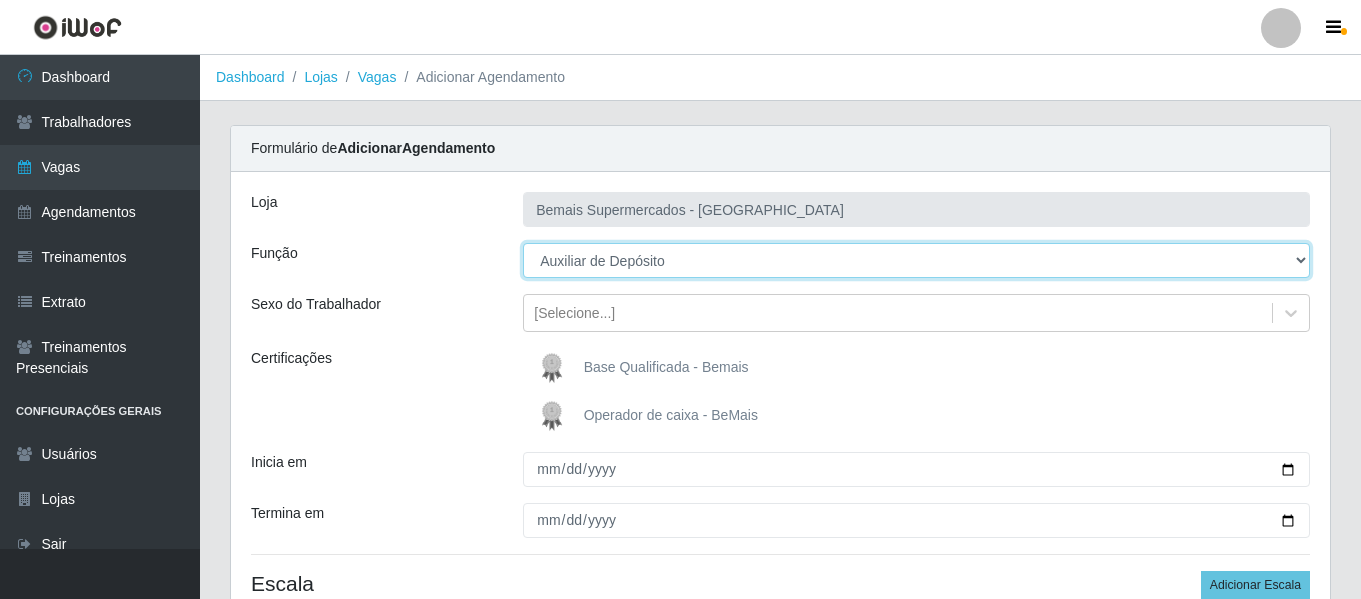 click on "[Selecione...] ASG ASG + ASG ++ Auxiliar de Depósito  Auxiliar de Depósito + Auxiliar de Estacionamento Auxiliar de Estacionamento + Auxiliar de Estacionamento ++ Auxiliar de Sushiman Auxiliar de Sushiman+ Auxiliar de Sushiman++ Balconista de Açougue  Balconista de Açougue + Balconista de Açougue ++ Balconista de Frios Balconista de Frios + Balconista de Frios ++ Balconista de Padaria  Balconista de Padaria + Balconista de Padaria ++ Embalador Embalador + Embalador ++ Operador de Caixa Operador de Caixa + Operador de Caixa ++ Repositor  Repositor + Repositor ++ Repositor de Hortifruti Repositor de Hortifruti + Repositor de Hortifruti ++" at bounding box center [916, 260] 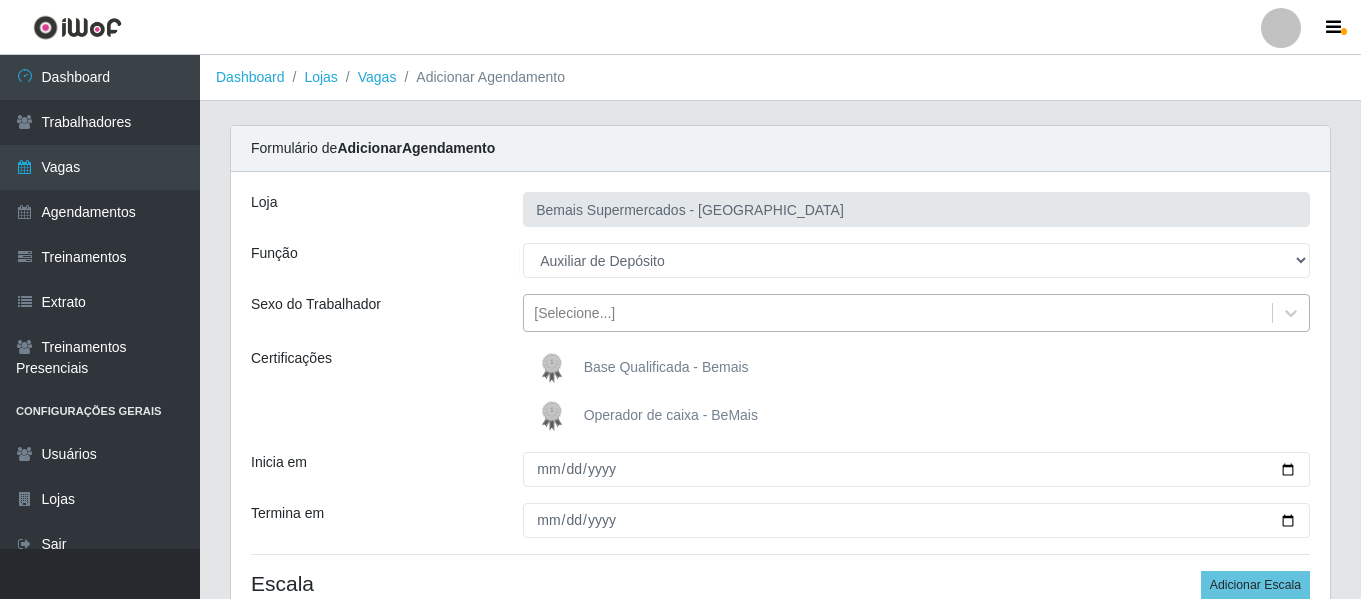 click on "[Selecione...]" at bounding box center (574, 313) 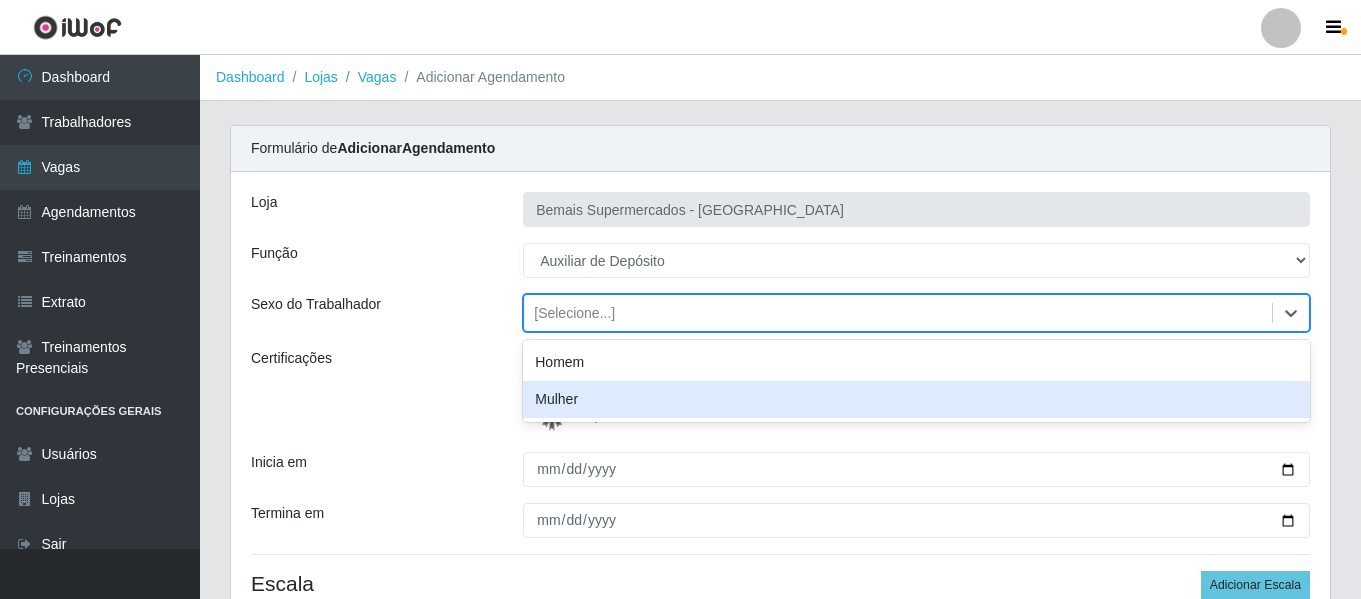 click on "Homem" at bounding box center [916, 362] 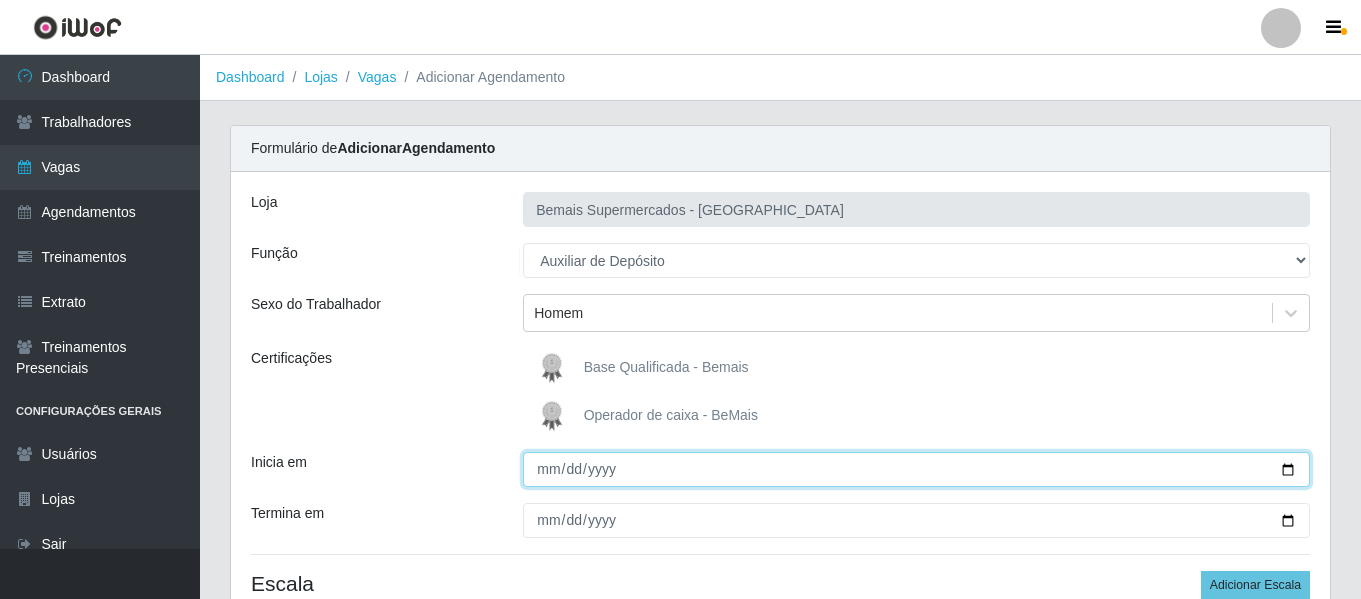 click on "Inicia em" at bounding box center [916, 469] 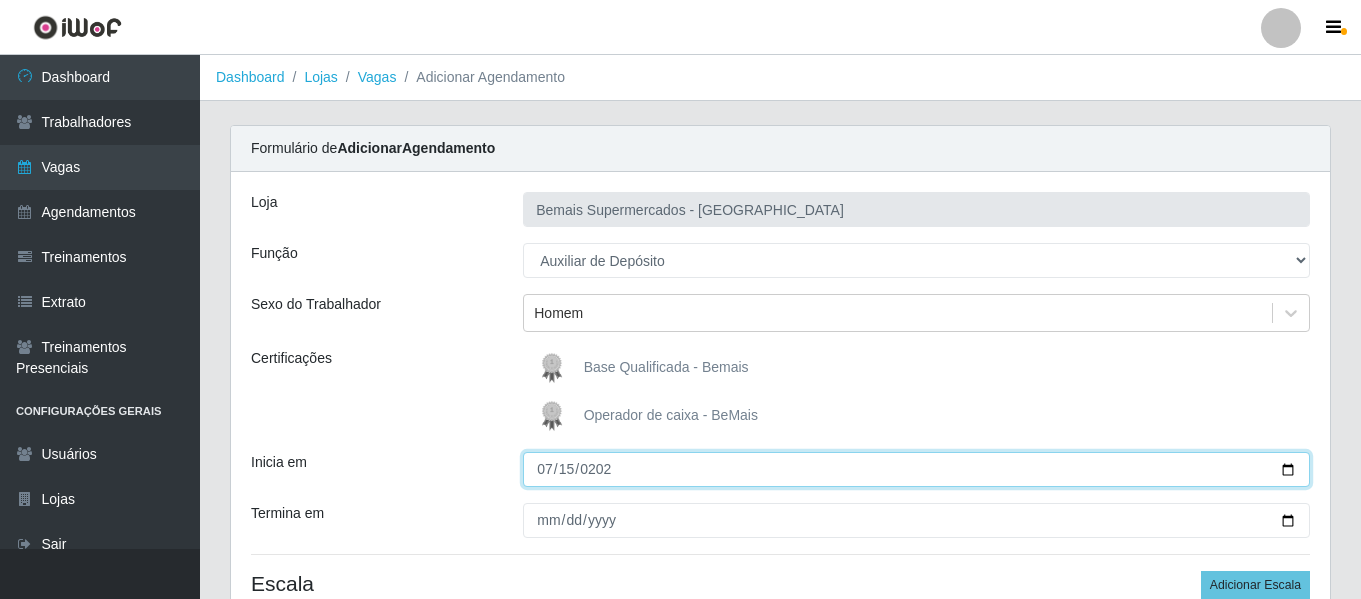 type on "2025-07-15" 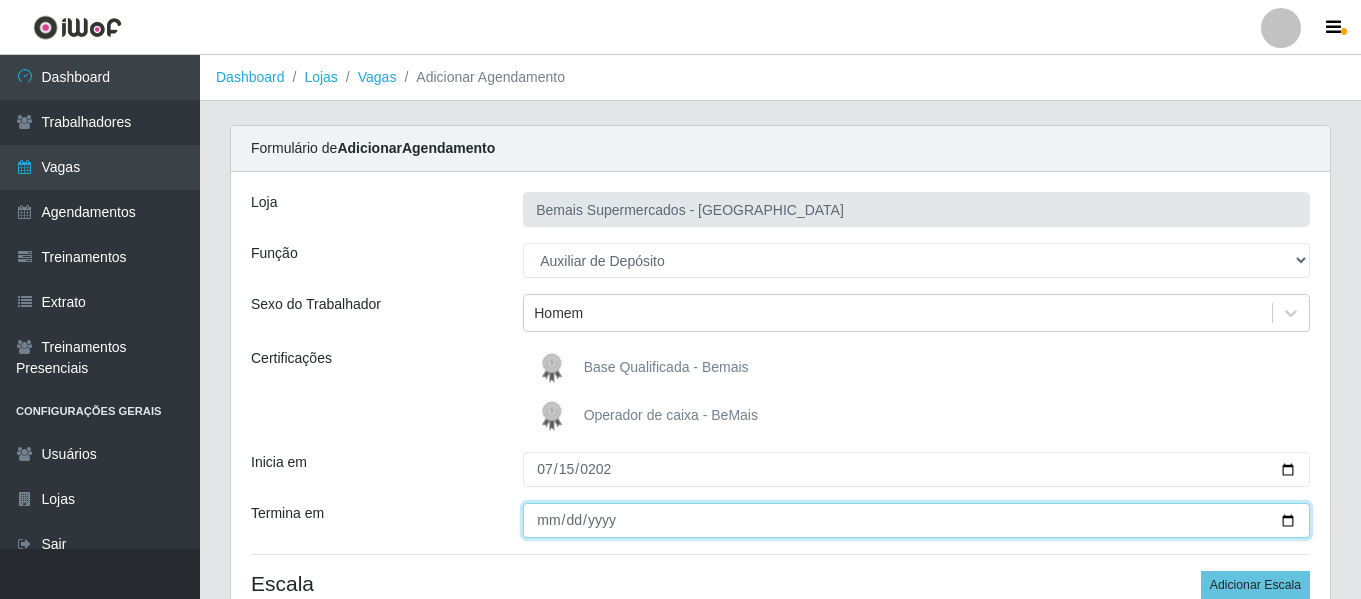 click on "Termina em" at bounding box center (916, 520) 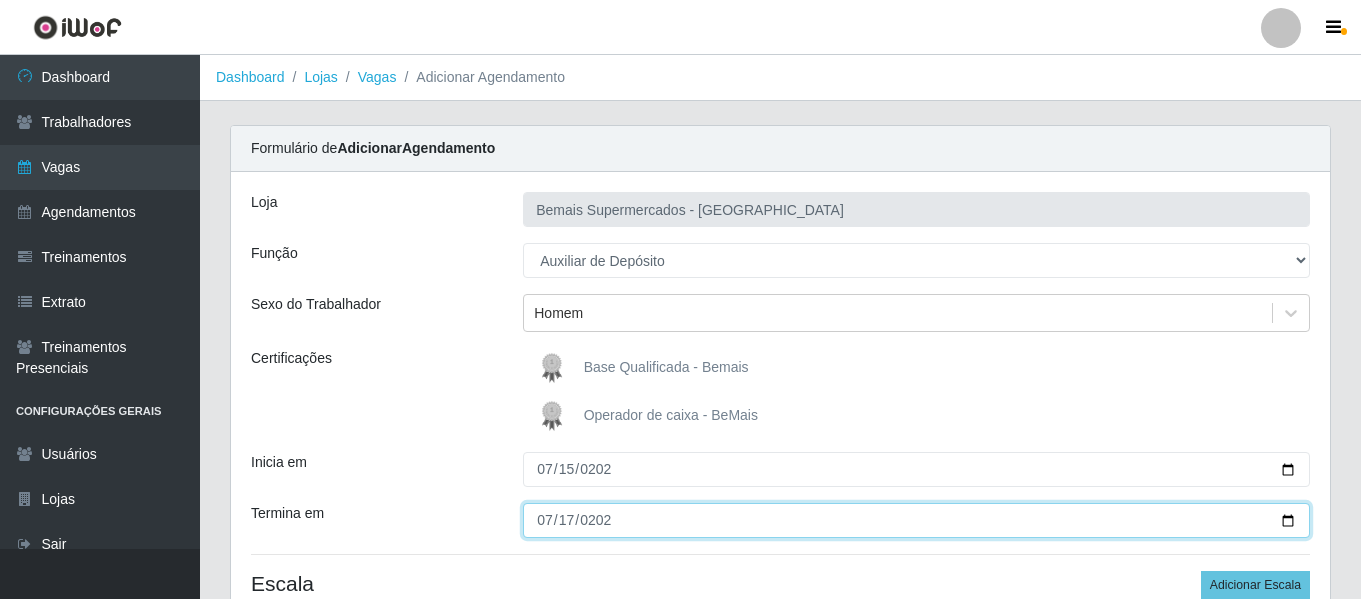 type on "2025-07-17" 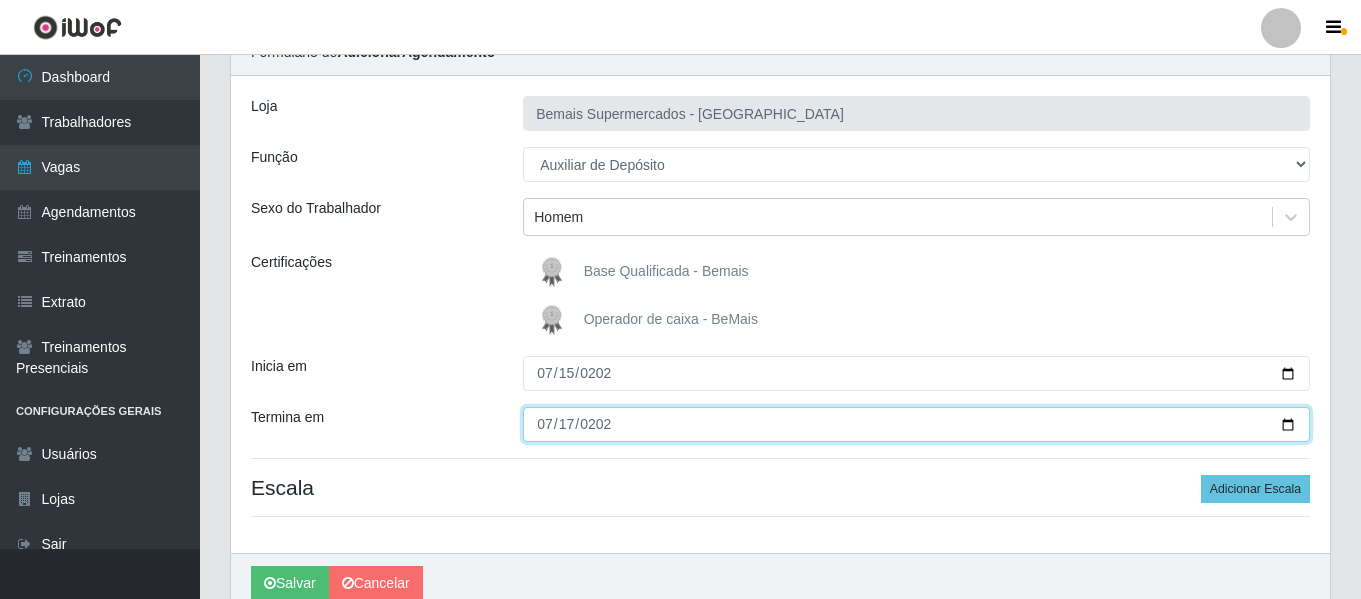 scroll, scrollTop: 185, scrollLeft: 0, axis: vertical 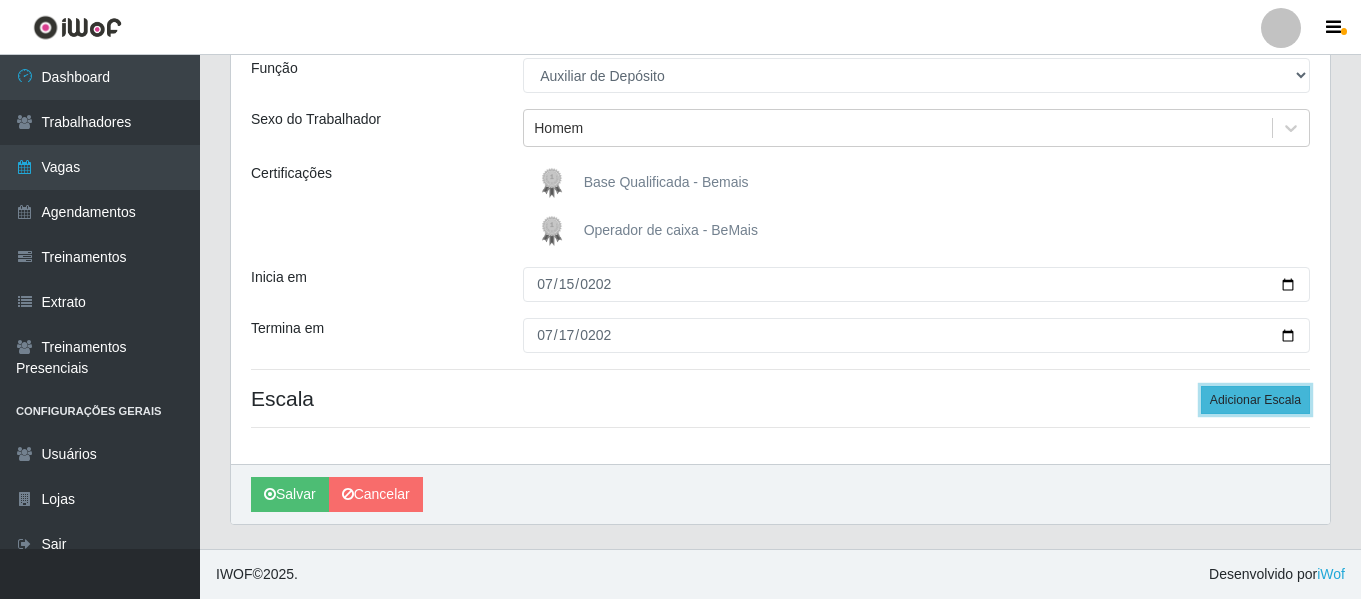 click on "Adicionar Escala" at bounding box center [1255, 400] 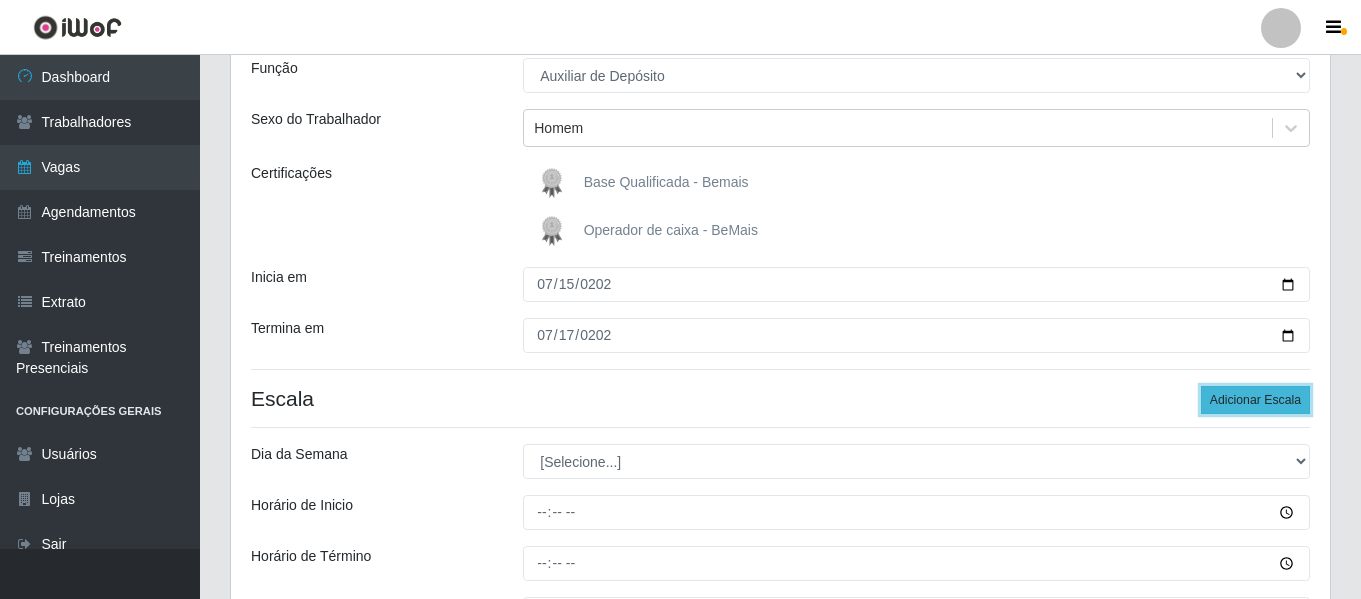 click on "Adicionar Escala" at bounding box center [1255, 400] 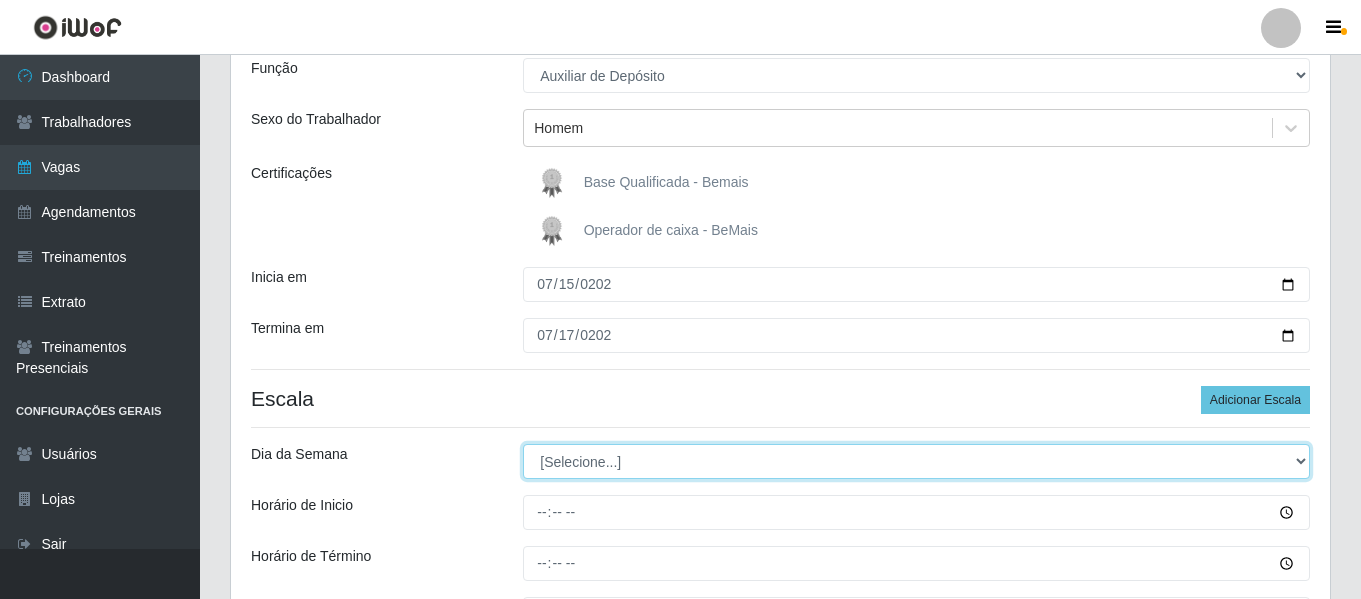 click on "[Selecione...] Segunda Terça Quarta Quinta Sexta Sábado Domingo" at bounding box center [916, 461] 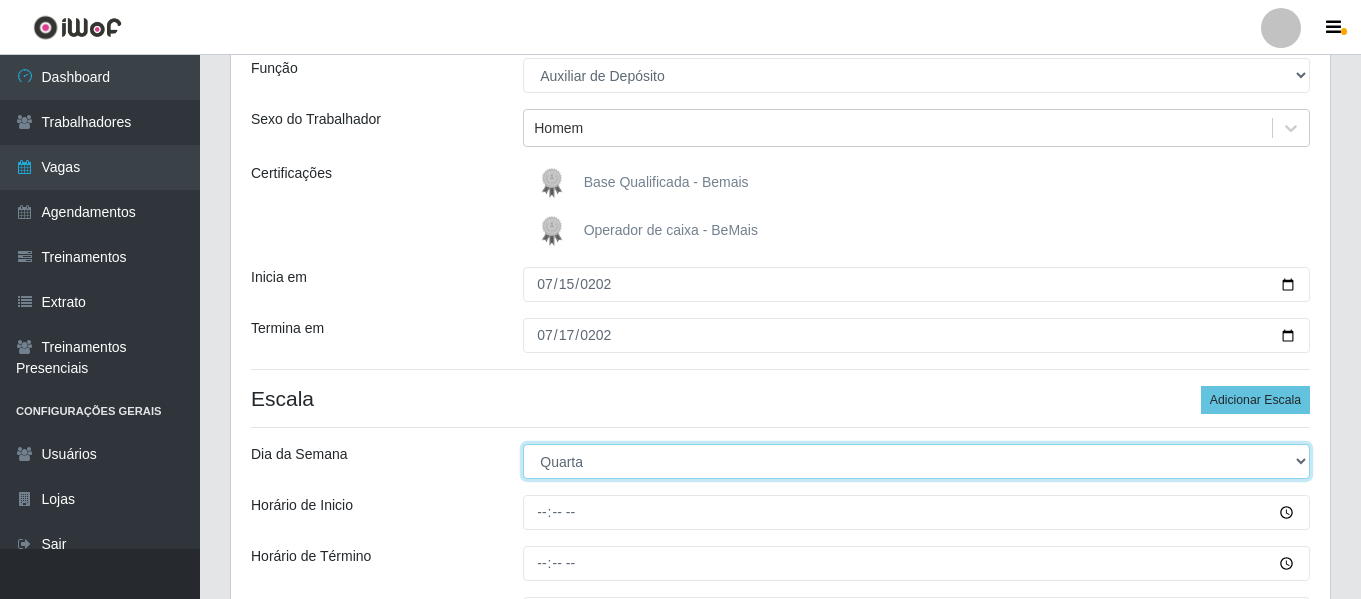 click on "[Selecione...] Segunda Terça Quarta Quinta Sexta Sábado Domingo" at bounding box center (916, 461) 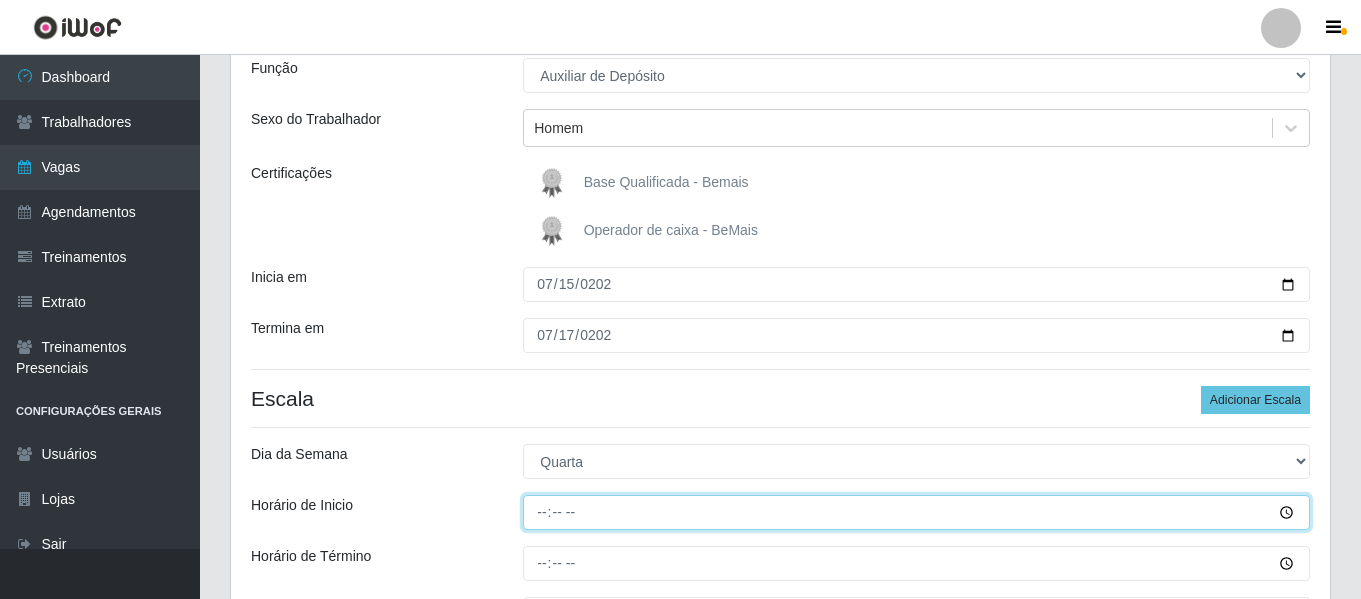 click on "Horário de Inicio" at bounding box center (916, 512) 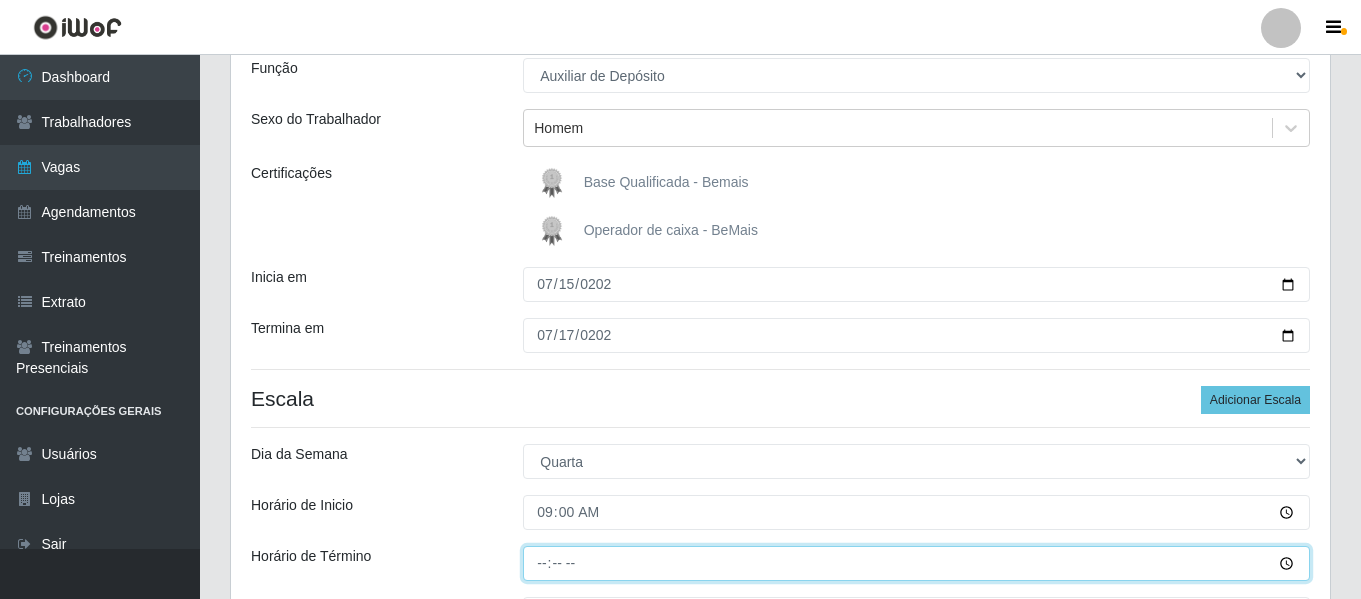 click on "Horário de Término" at bounding box center [916, 563] 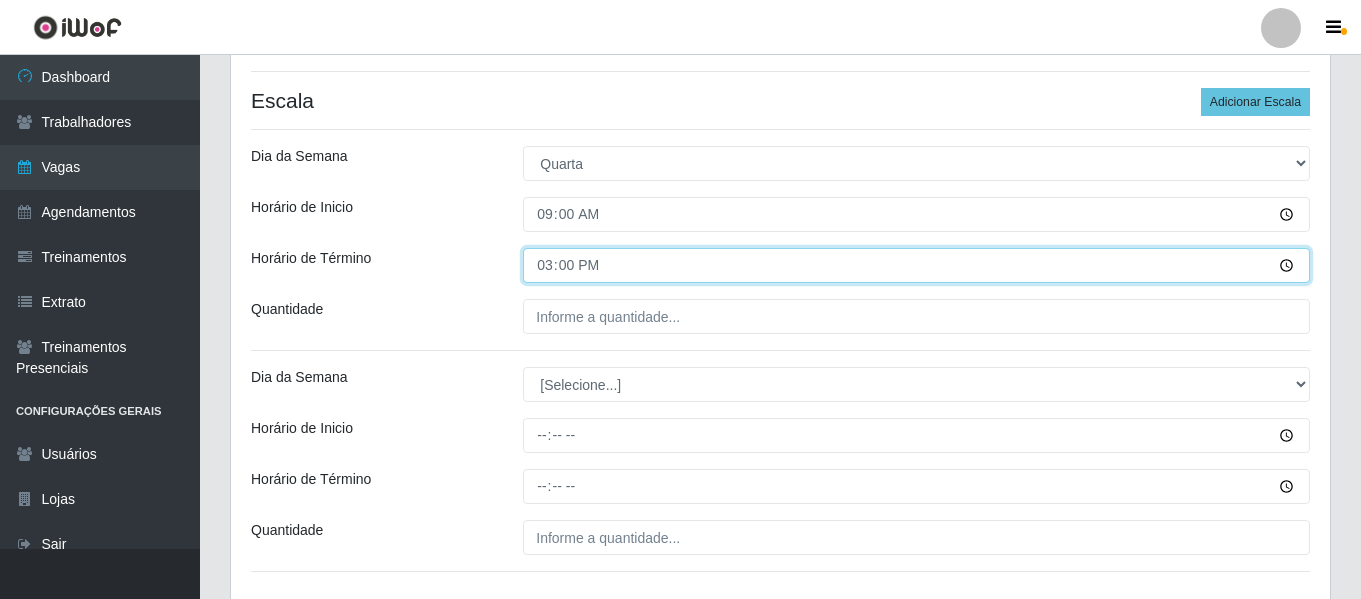 scroll, scrollTop: 485, scrollLeft: 0, axis: vertical 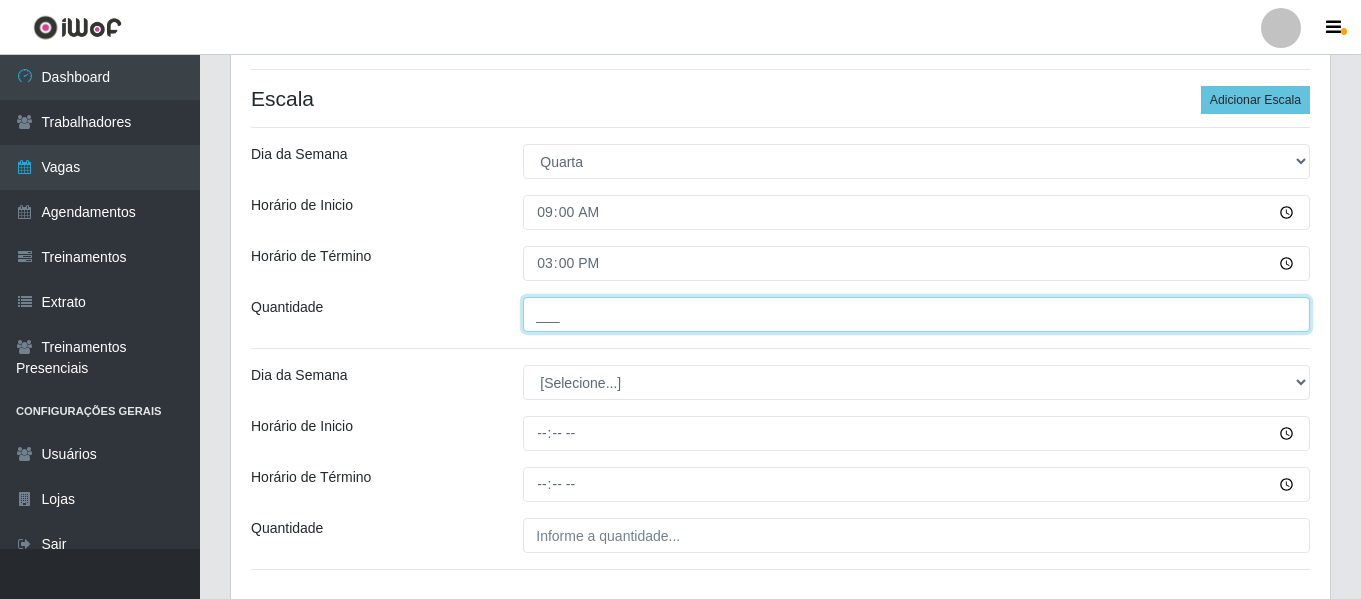 click on "___" at bounding box center (916, 314) 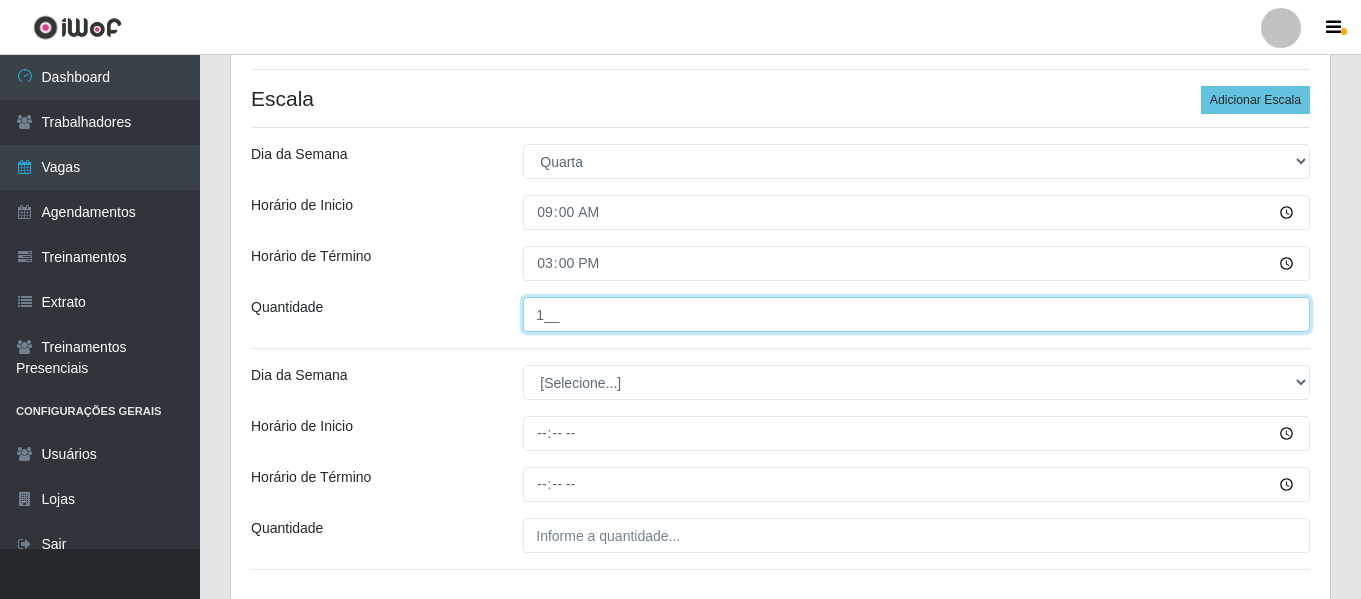 type on "1__" 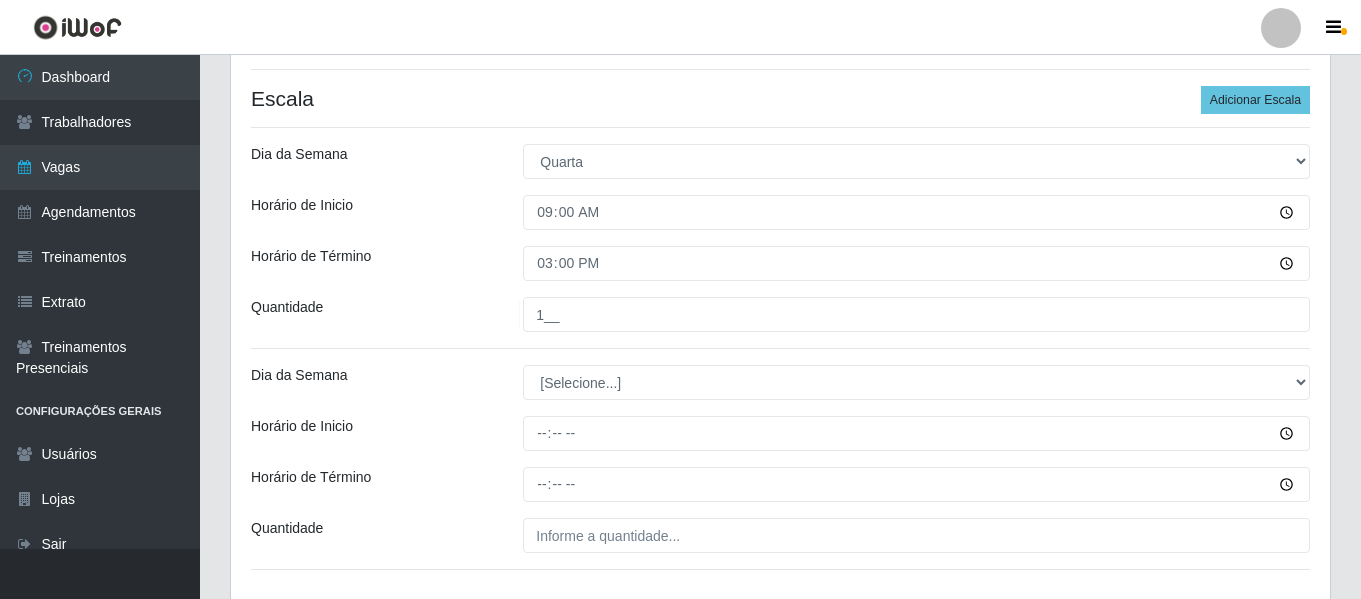 click on "Dia da Semana" at bounding box center (372, 382) 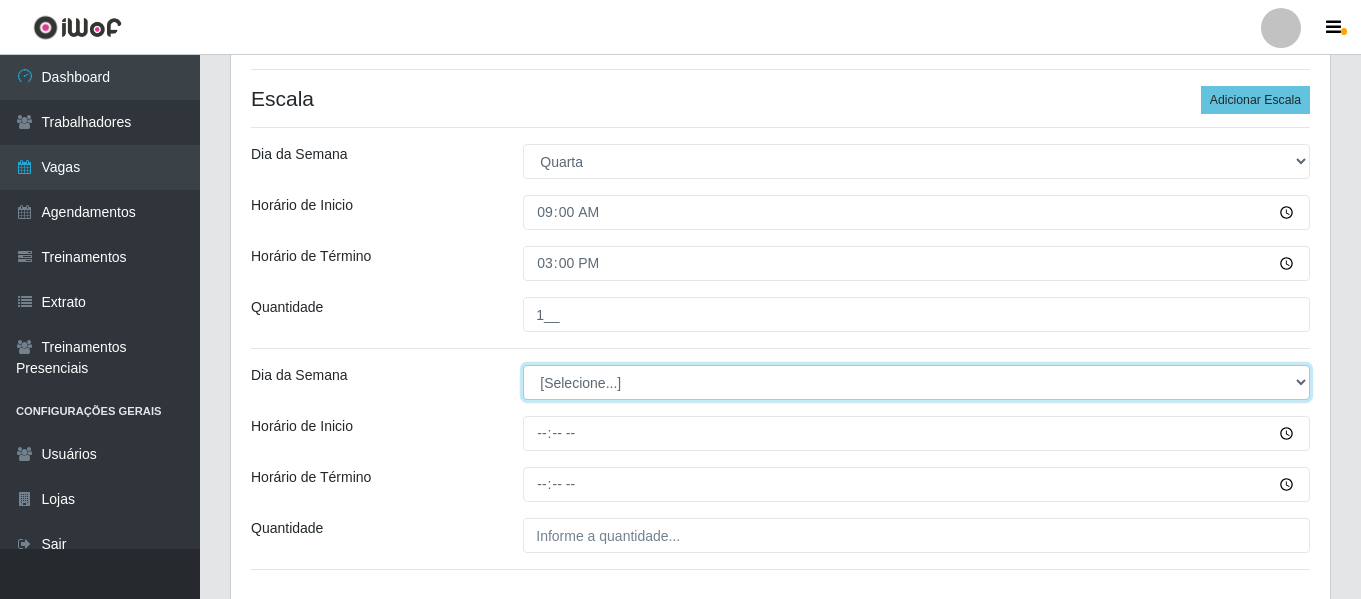 drag, startPoint x: 663, startPoint y: 366, endPoint x: 623, endPoint y: 418, distance: 65.60488 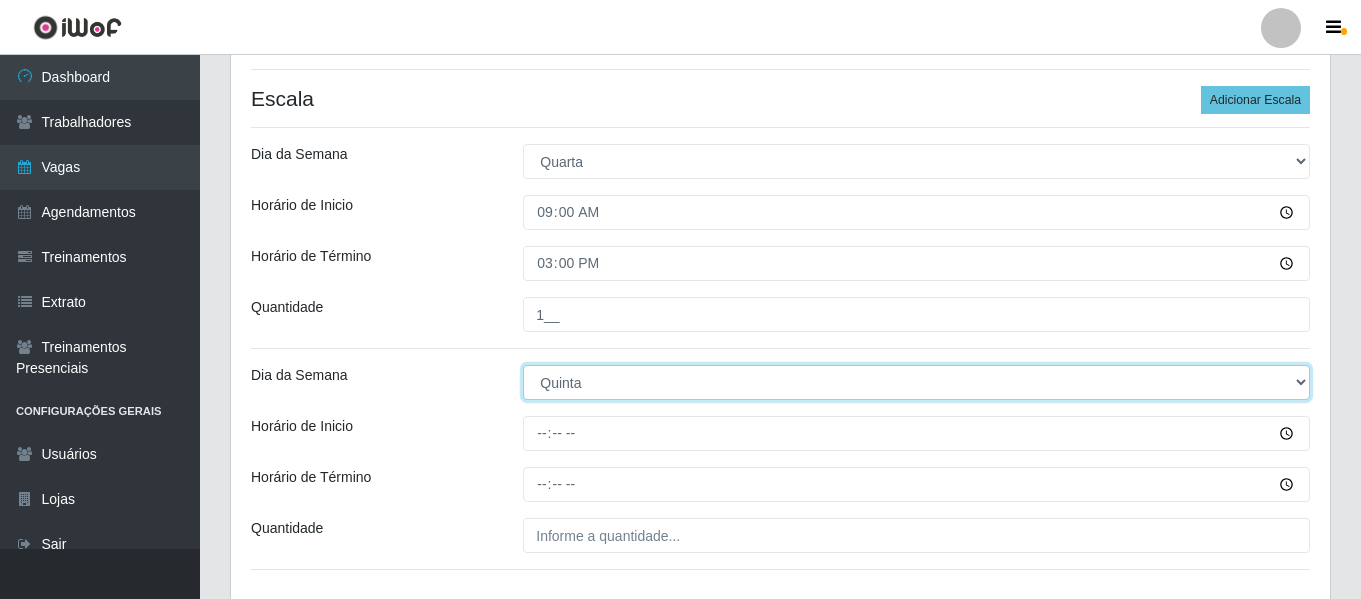 click on "[Selecione...] Segunda Terça Quarta Quinta Sexta Sábado Domingo" at bounding box center (916, 382) 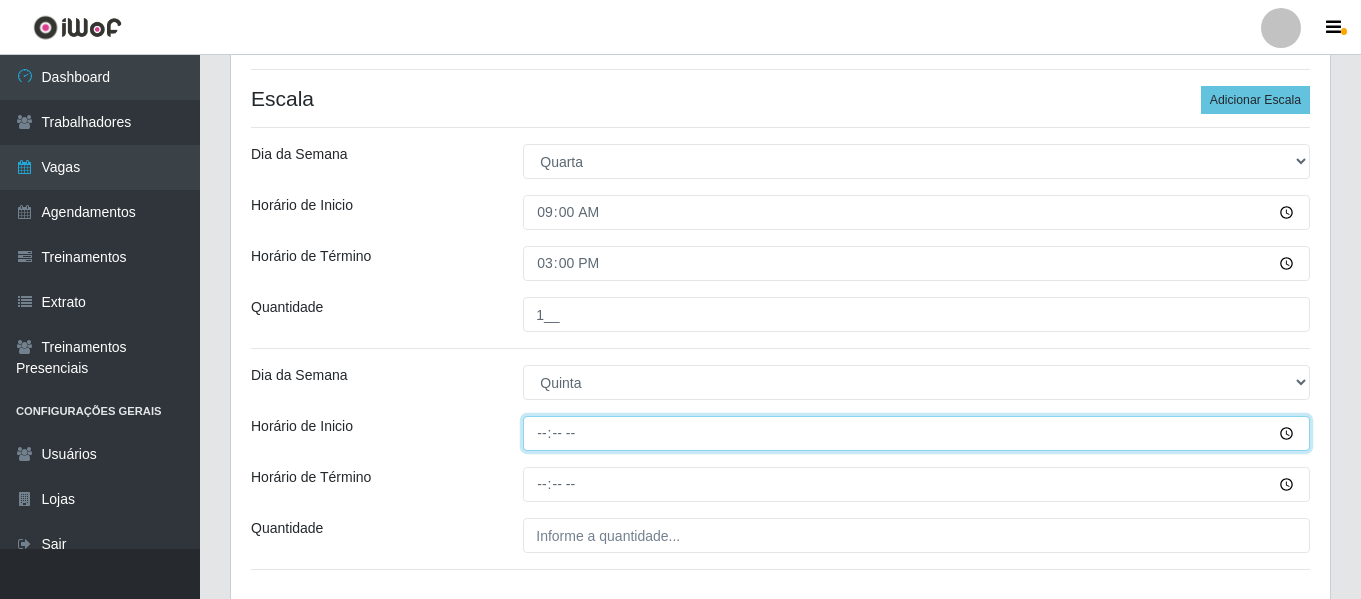 click on "Horário de Inicio" at bounding box center [916, 433] 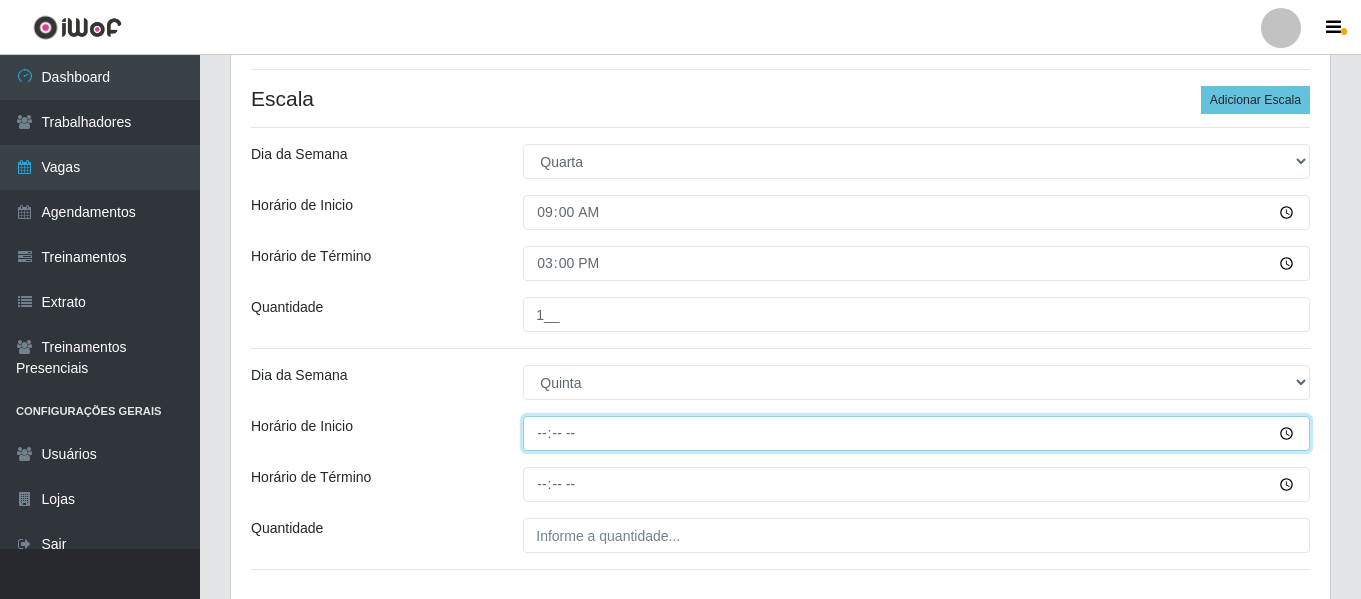 click on "Horário de Inicio" at bounding box center (916, 433) 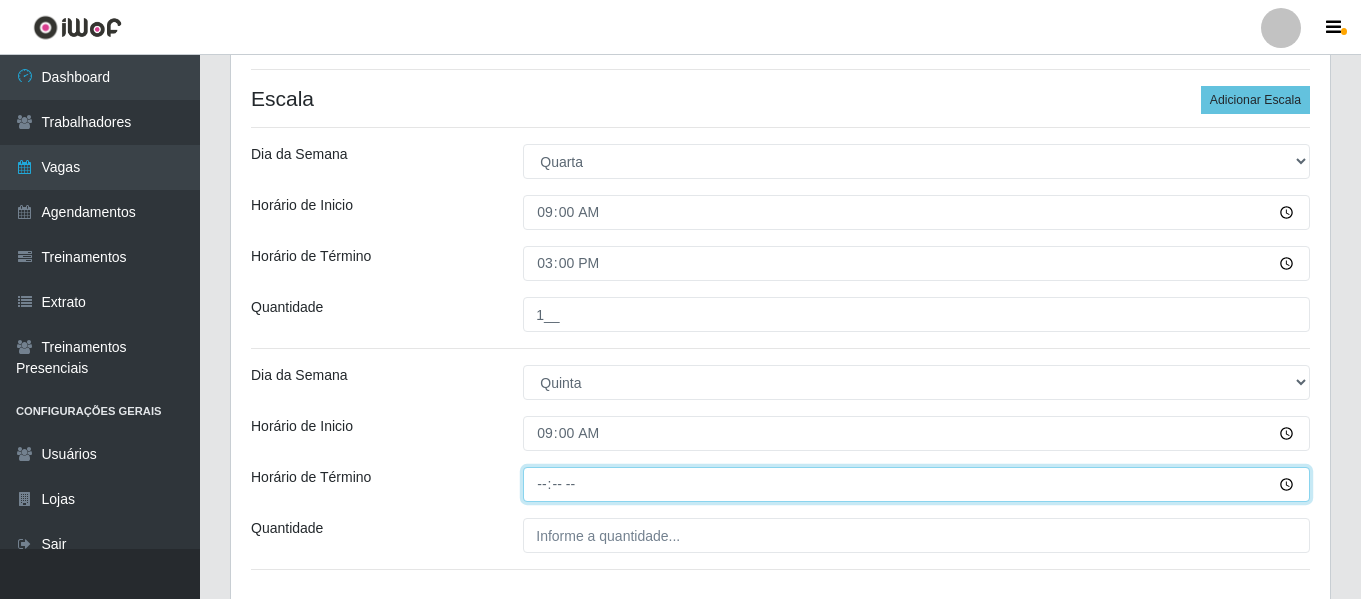 click on "Horário de Término" at bounding box center [916, 484] 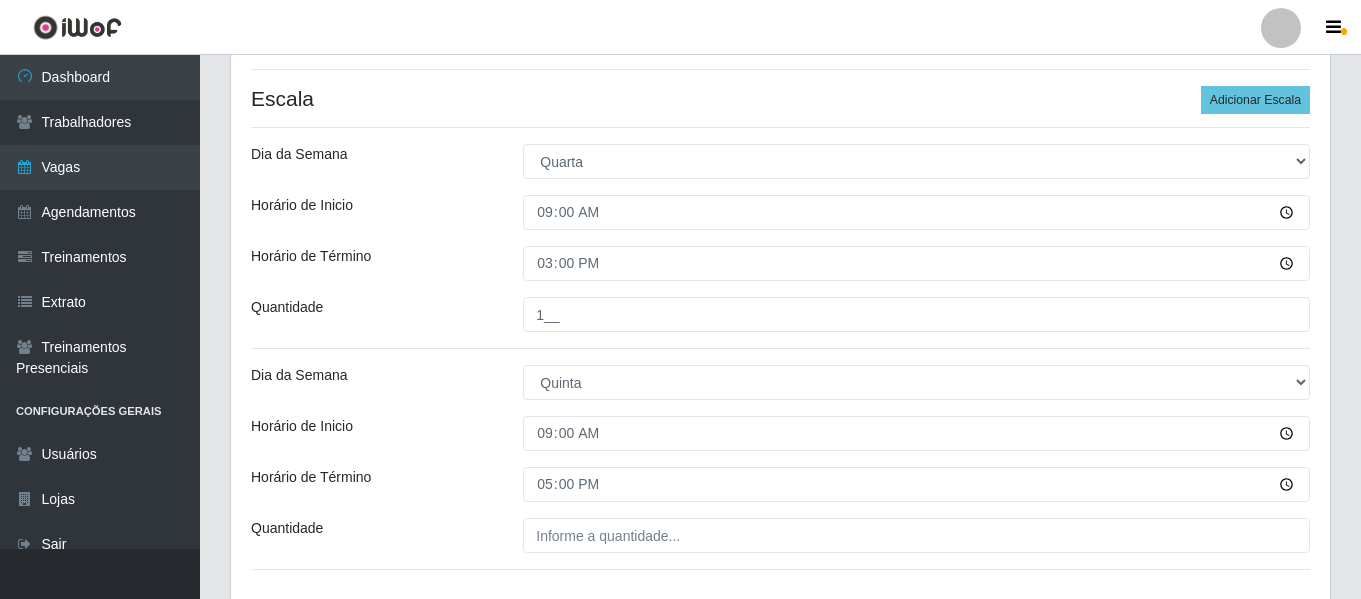 drag, startPoint x: 626, startPoint y: 554, endPoint x: 639, endPoint y: 540, distance: 19.104973 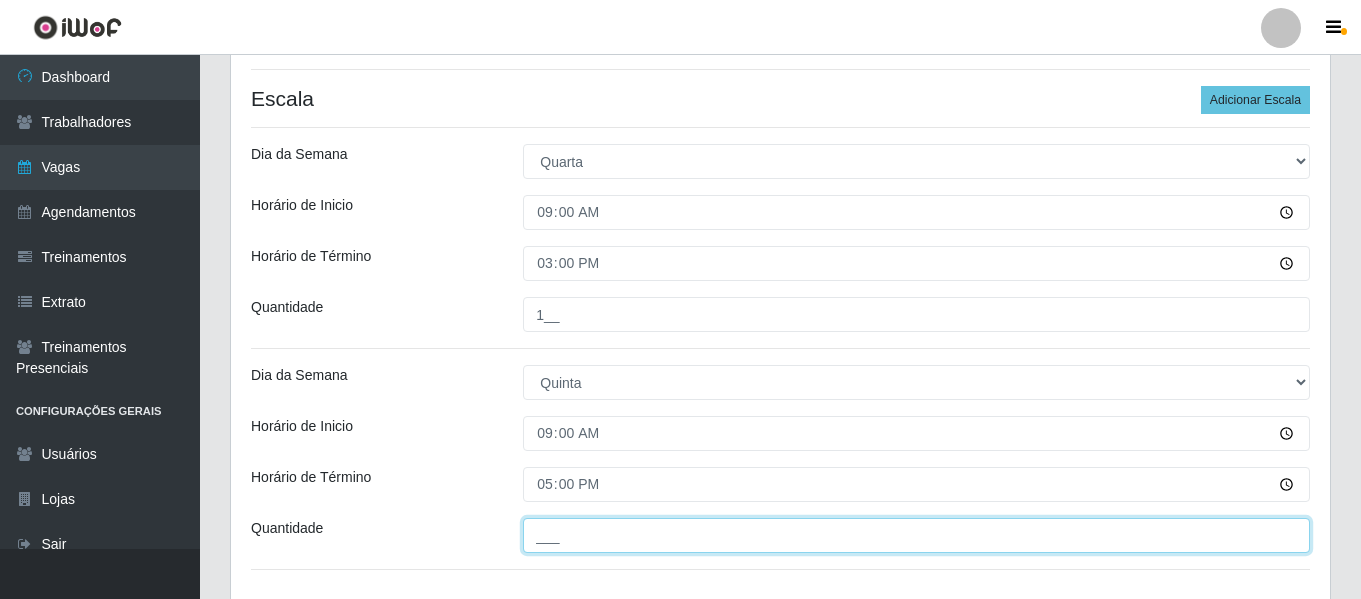 click on "___" at bounding box center [916, 535] 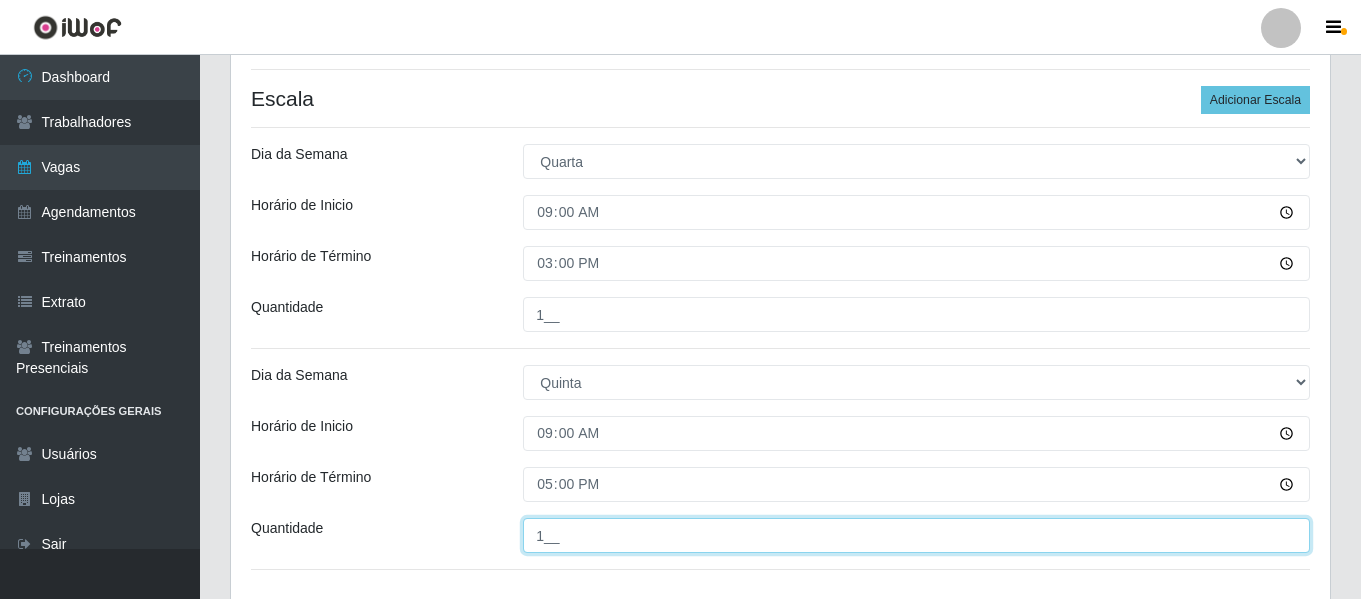 type on "1__" 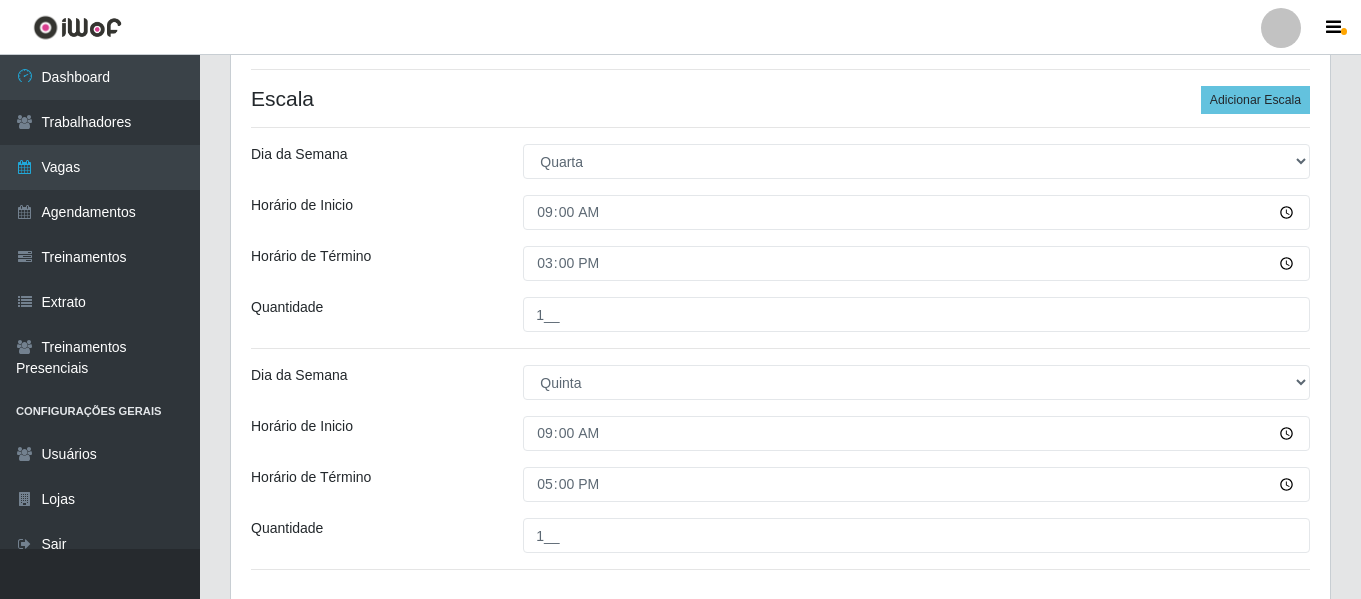 click on "Dia da Semana" at bounding box center (372, 382) 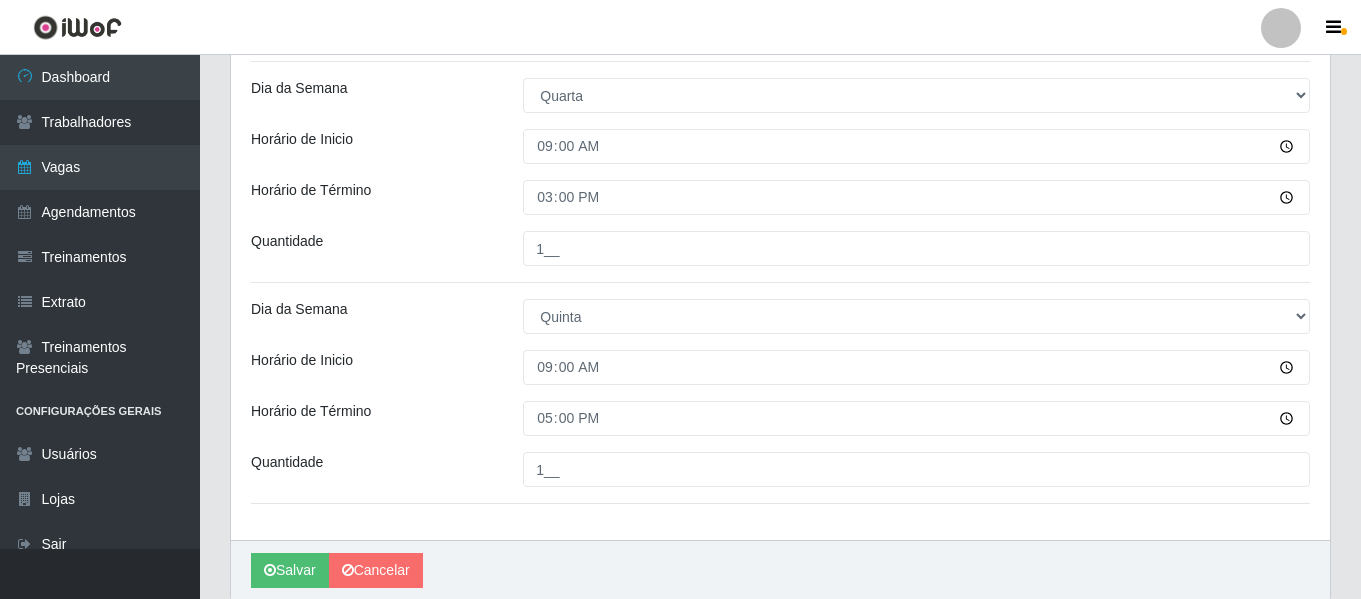 scroll, scrollTop: 627, scrollLeft: 0, axis: vertical 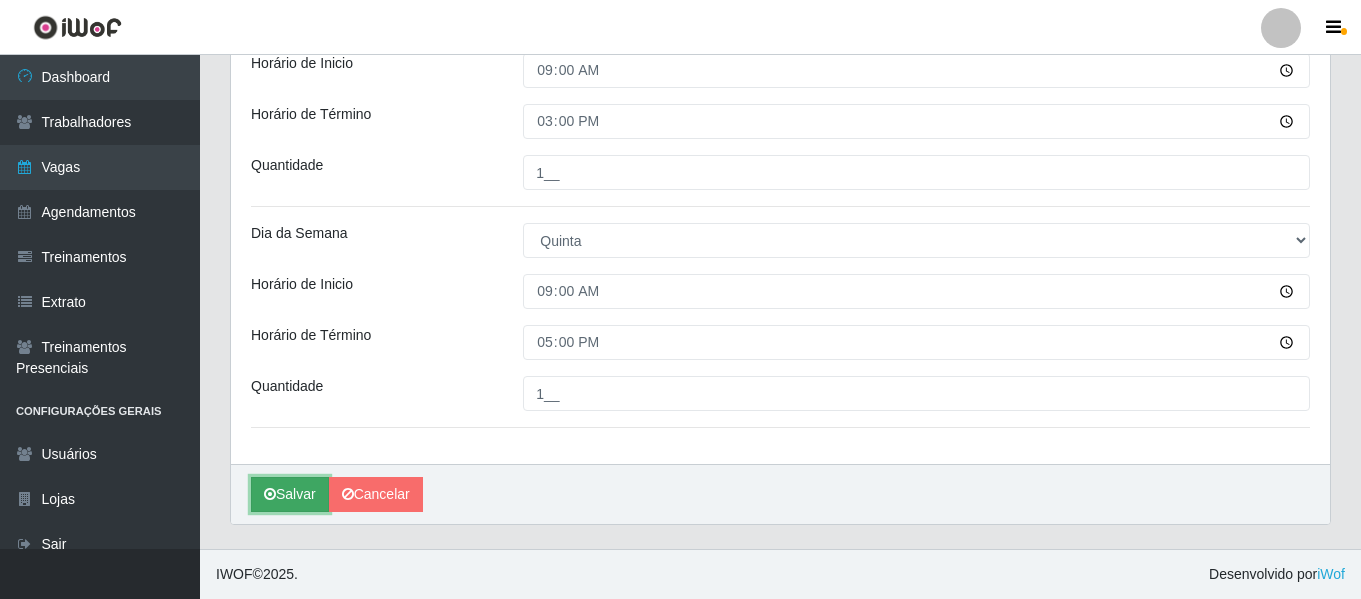 click on "Salvar" at bounding box center [290, 494] 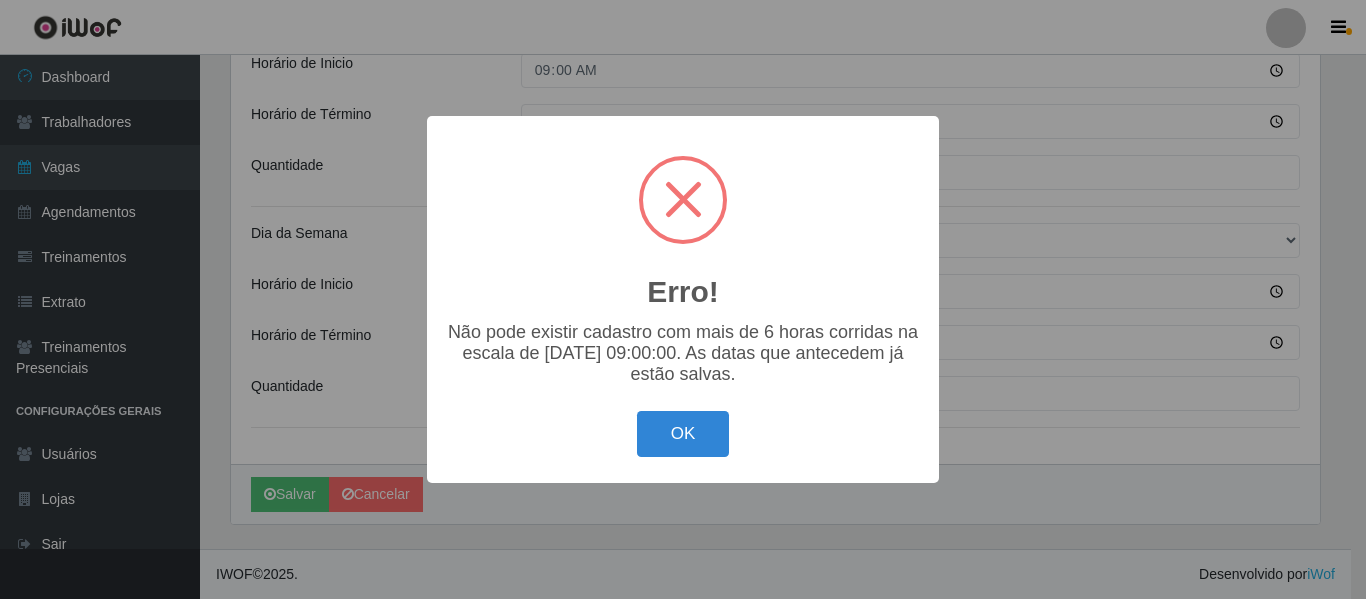click on "OK" at bounding box center [683, 434] 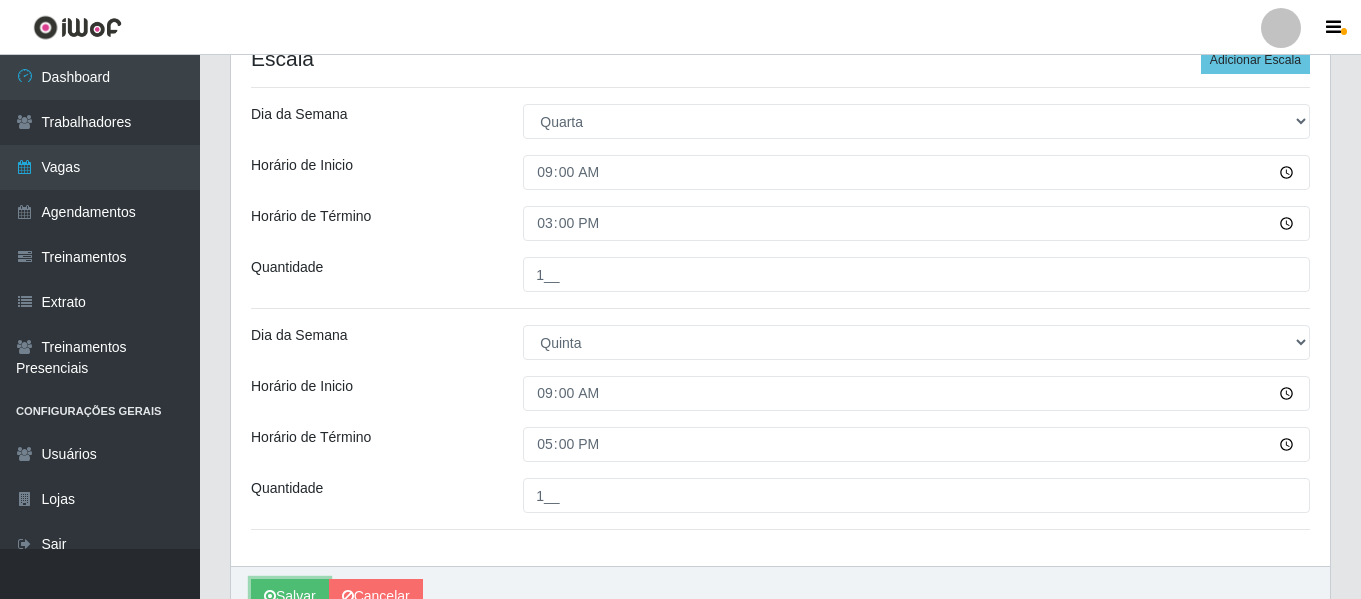 scroll, scrollTop: 527, scrollLeft: 0, axis: vertical 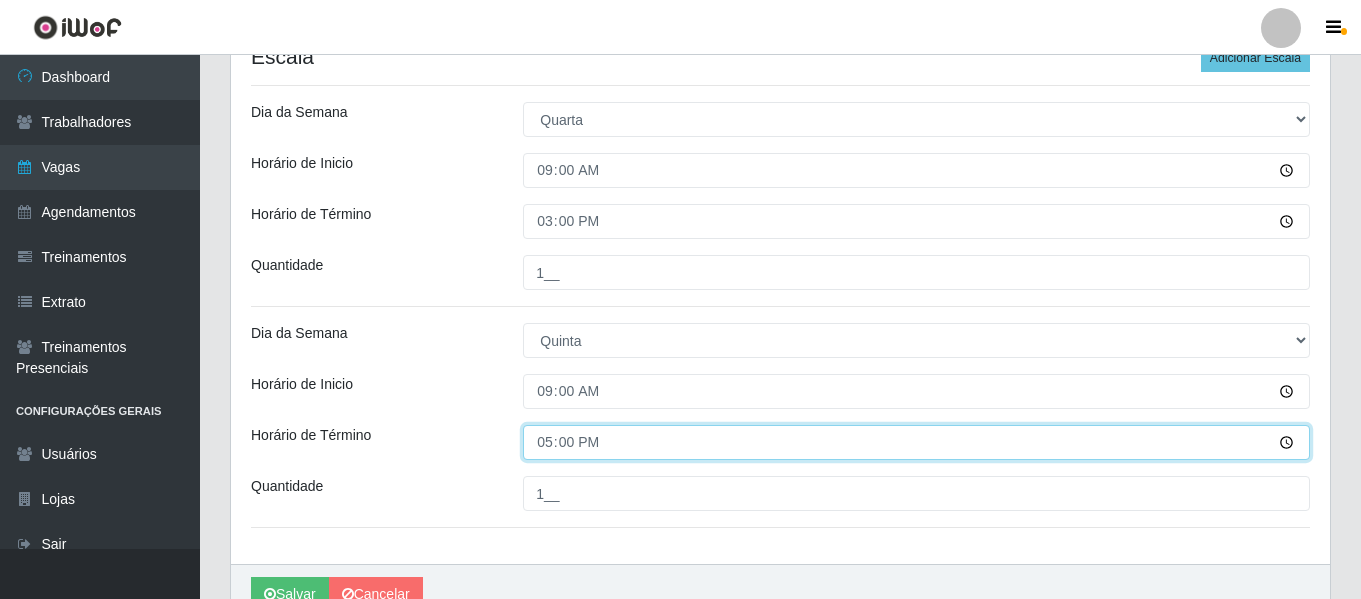 click on "17:00" at bounding box center [916, 442] 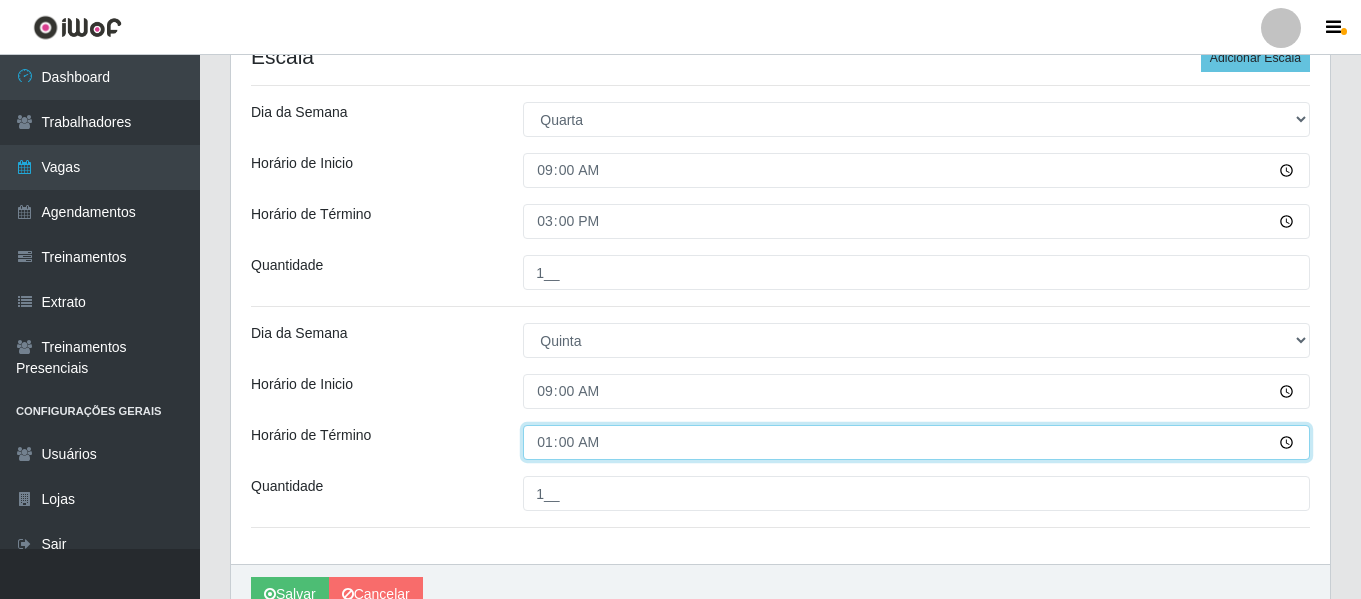 type on "15:00" 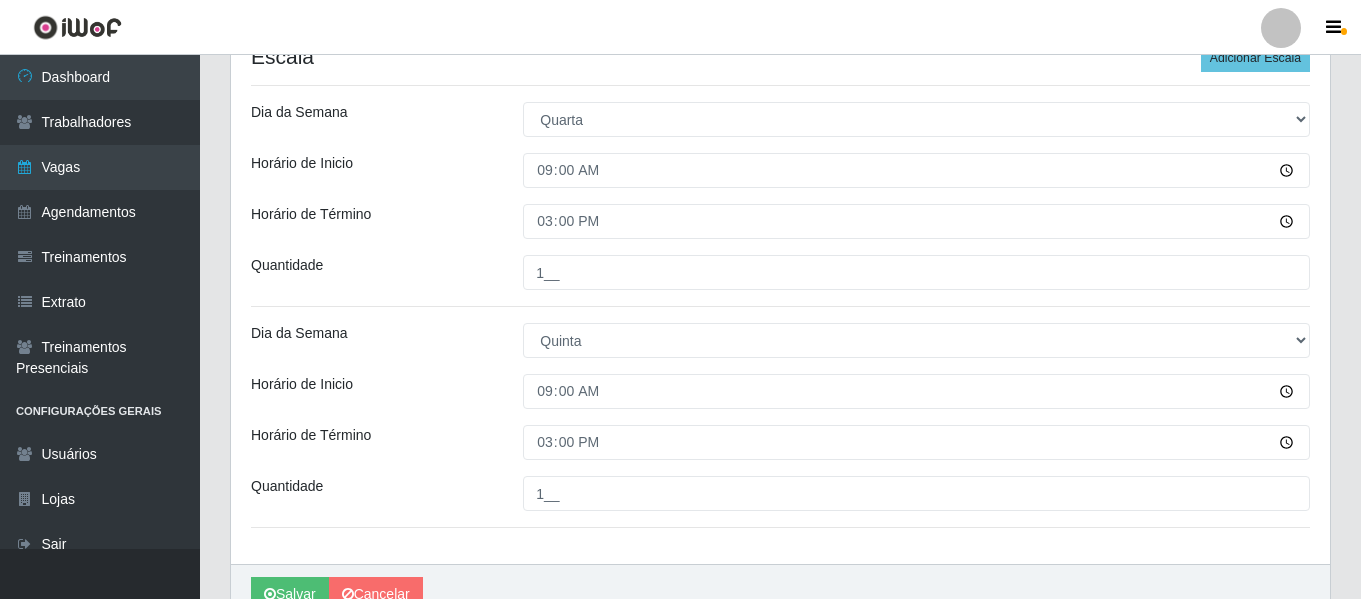 click on "Loja Bemais Supermercados - Três Ruas Função [Selecione...] ASG ASG + ASG ++ Auxiliar de Depósito  Auxiliar de Depósito + Auxiliar de Estacionamento Auxiliar de Estacionamento + Auxiliar de Estacionamento ++ Auxiliar de Sushiman Auxiliar de Sushiman+ Auxiliar de Sushiman++ Balconista de Açougue  Balconista de Açougue + Balconista de Açougue ++ Balconista de Frios Balconista de Frios + Balconista de Frios ++ Balconista de Padaria  Balconista de Padaria + Balconista de Padaria ++ Embalador Embalador + Embalador ++ Operador de Caixa Operador de Caixa + Operador de Caixa ++ Repositor  Repositor + Repositor ++ Repositor de Hortifruti Repositor de Hortifruti + Repositor de Hortifruti ++ Sexo do Trabalhador Homem Certificações   Base Qualificada -  Bemais   Operador de caixa - BeMais Inicia em 2025-07-15 Termina em 2025-07-17 Escala Adicionar Escala Dia da Semana [Selecione...] Segunda Terça Quarta Quinta Sexta Sábado Domingo Horário de Inicio 09:00 Horário de Término 15:00 Quantidade 1__ Segunda 1__" at bounding box center (780, 104) 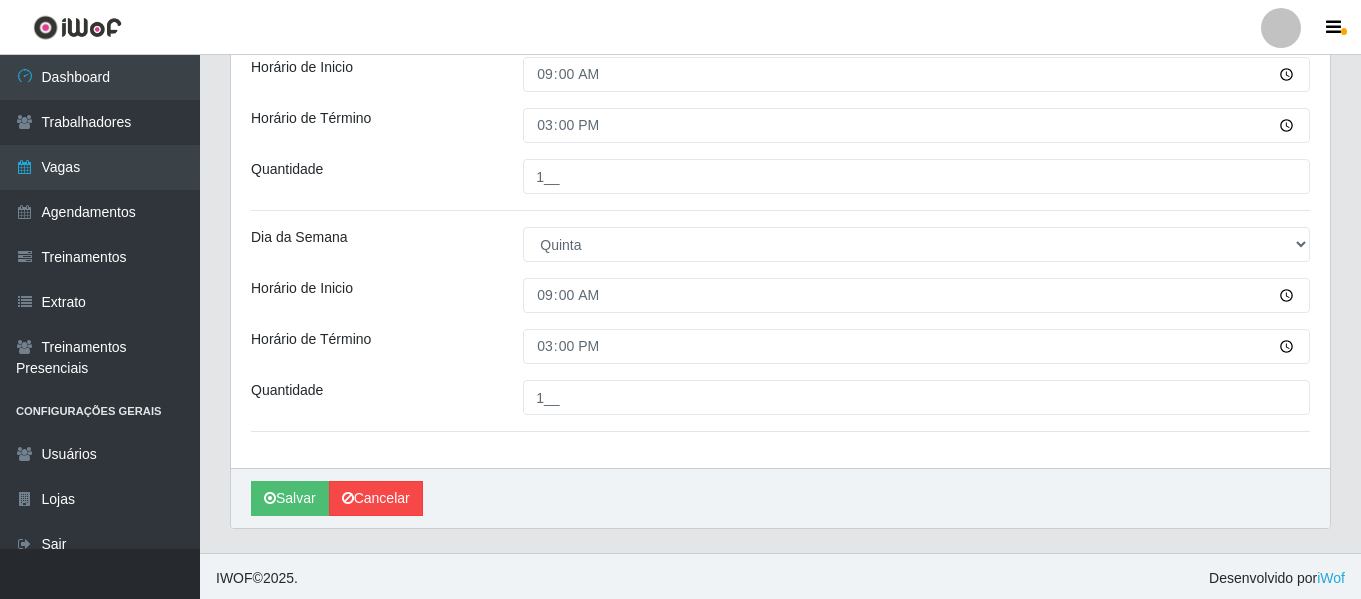 scroll, scrollTop: 627, scrollLeft: 0, axis: vertical 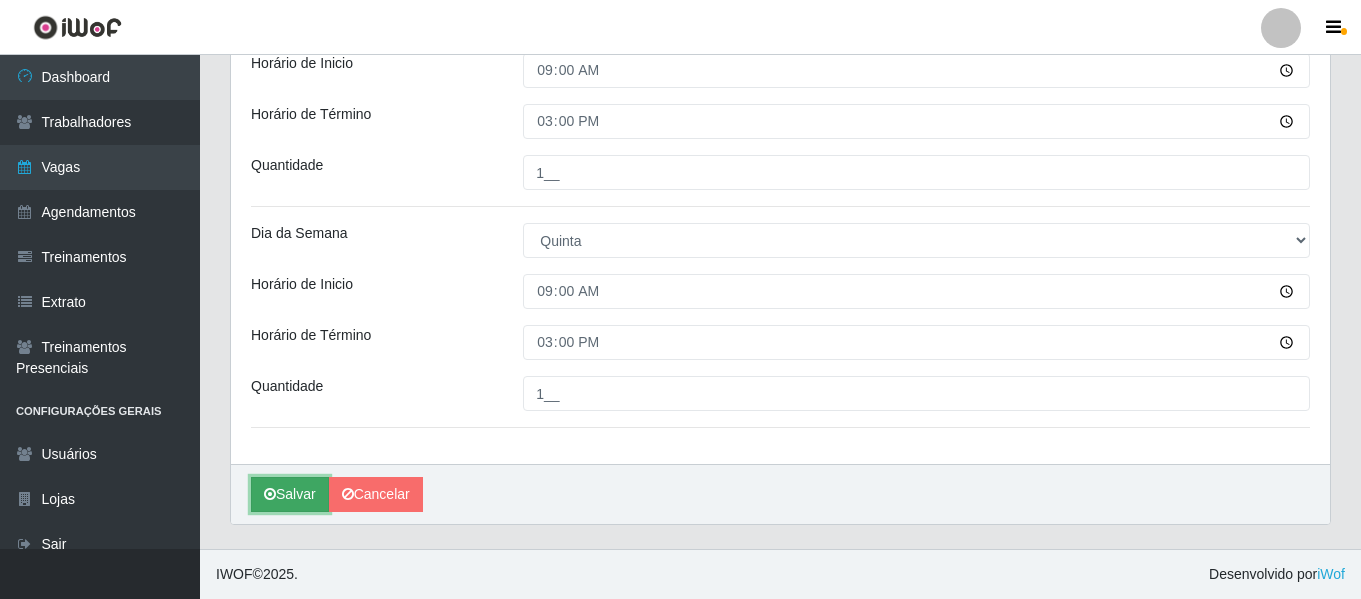 click on "Salvar" at bounding box center (290, 494) 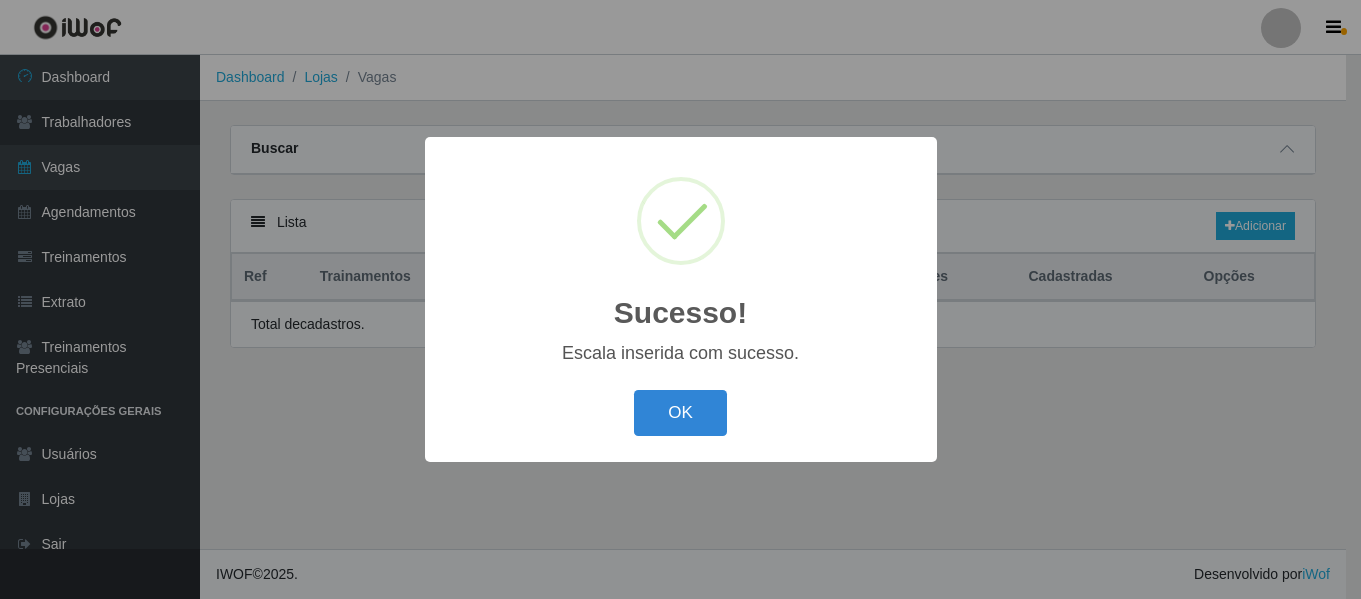 scroll, scrollTop: 0, scrollLeft: 0, axis: both 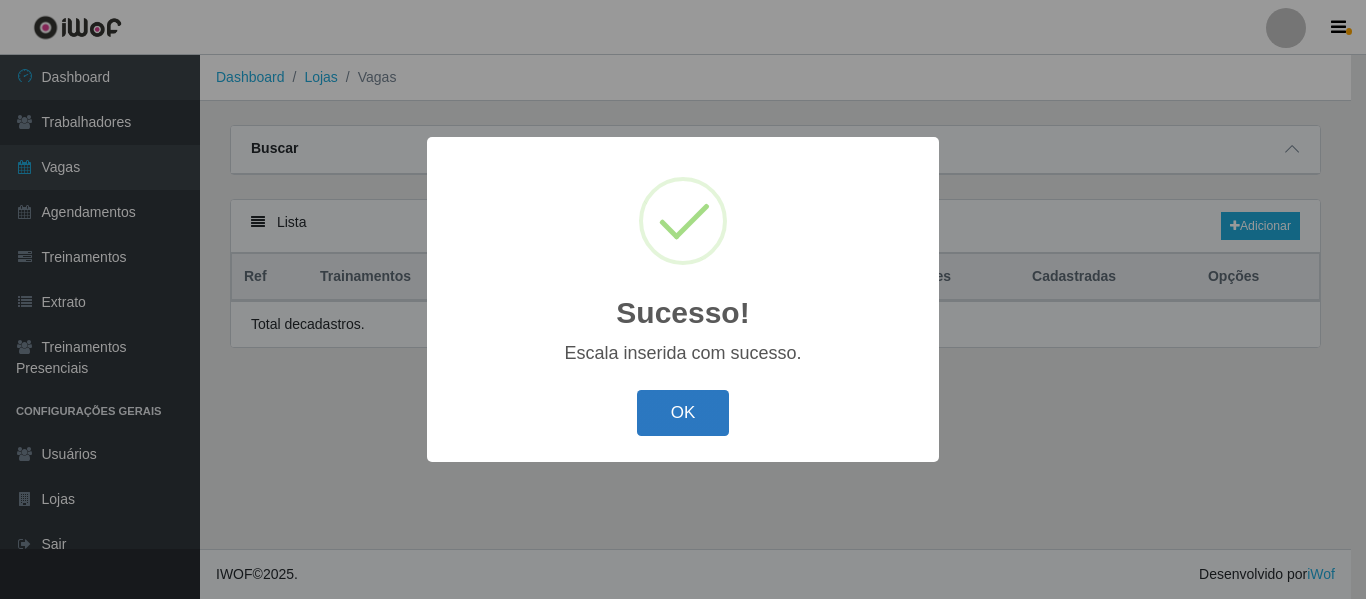 click on "OK" at bounding box center [683, 413] 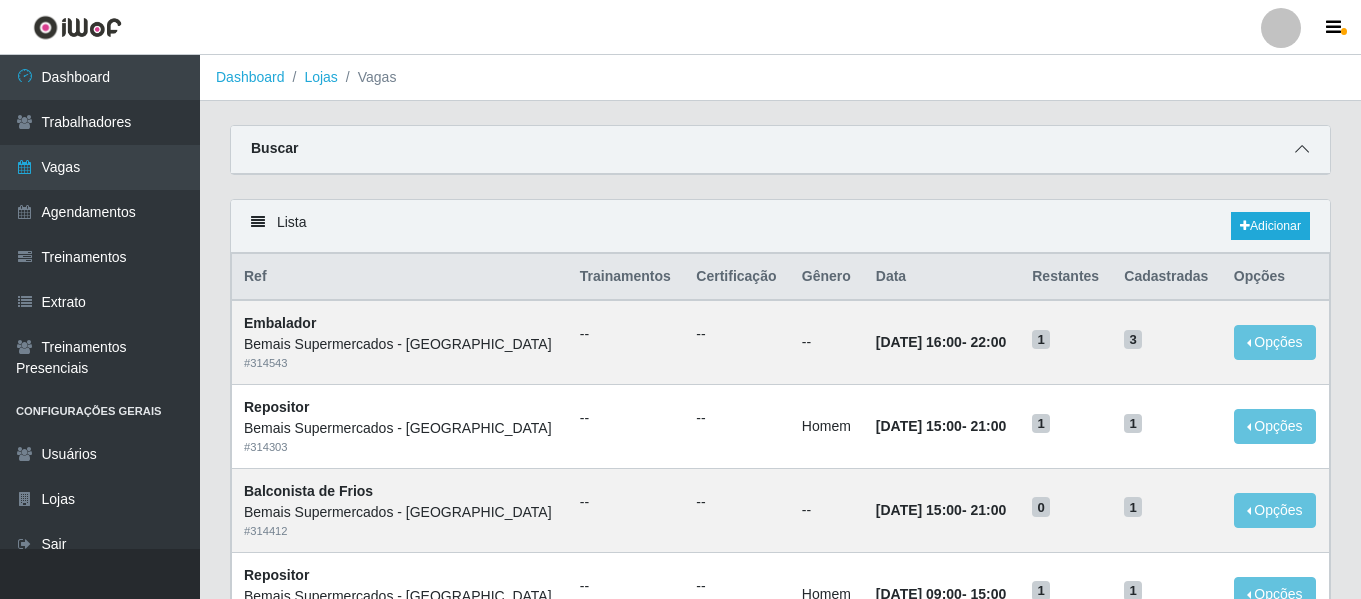click at bounding box center [1302, 149] 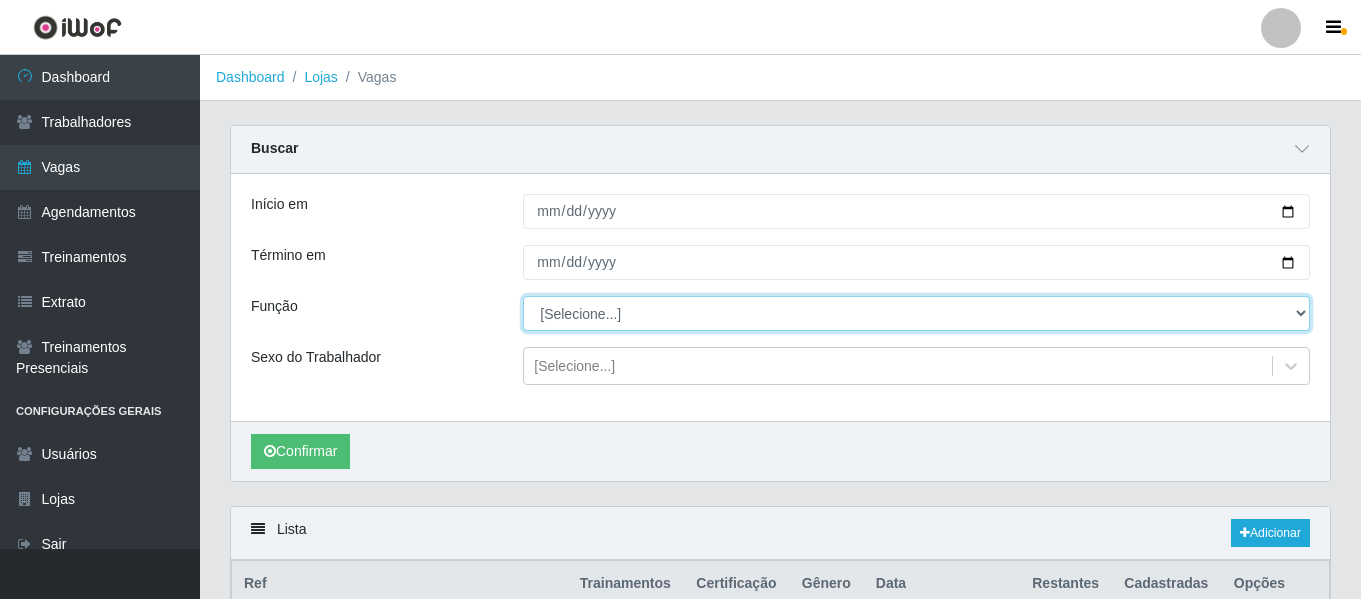 click on "[Selecione...] ASG ASG + ASG ++ Auxiliar de Depósito  Auxiliar de Depósito + Auxiliar de Estacionamento Auxiliar de Estacionamento + Auxiliar de Estacionamento ++ Auxiliar de Sushiman Auxiliar de Sushiman+ Auxiliar de Sushiman++ Balconista de Açougue  Balconista de Açougue + Balconista de Açougue ++ Balconista de Frios Balconista de Frios + Balconista de Frios ++ Balconista de Padaria  Balconista de Padaria + Balconista de Padaria ++ Embalador Embalador + Embalador ++ Operador de Caixa Operador de Caixa + Operador de Caixa ++ Repositor  Repositor + Repositor ++ Repositor de Hortifruti Repositor de Hortifruti + Repositor de Hortifruti ++" at bounding box center [916, 313] 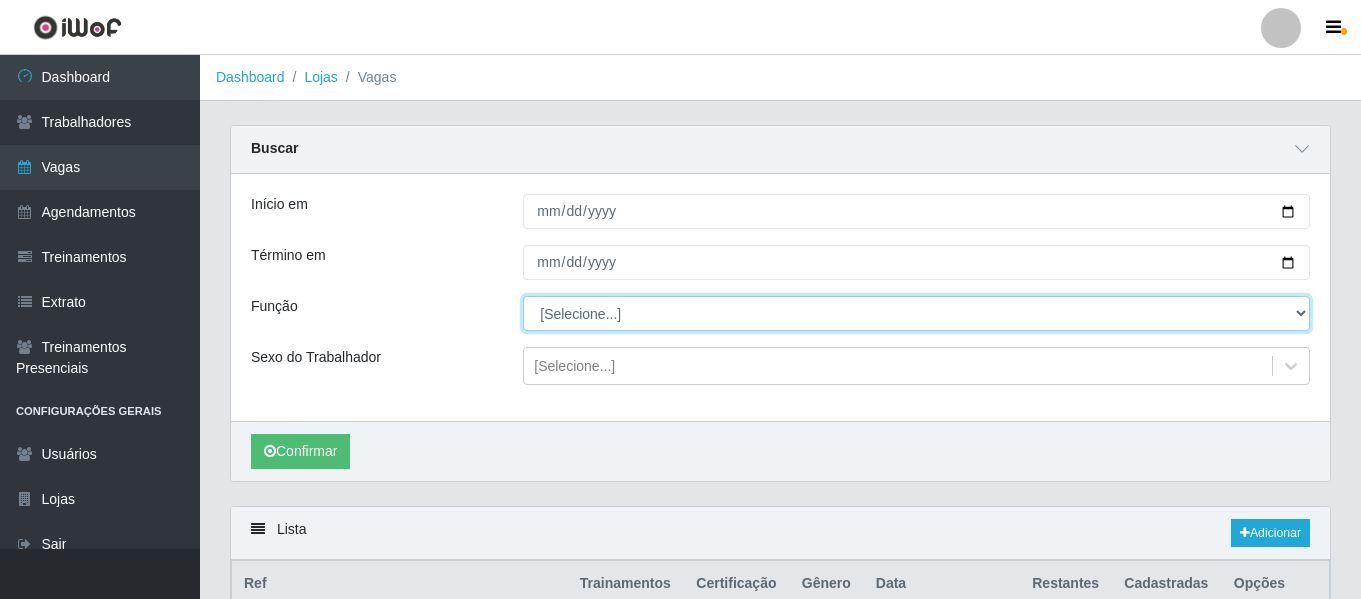 select on "106" 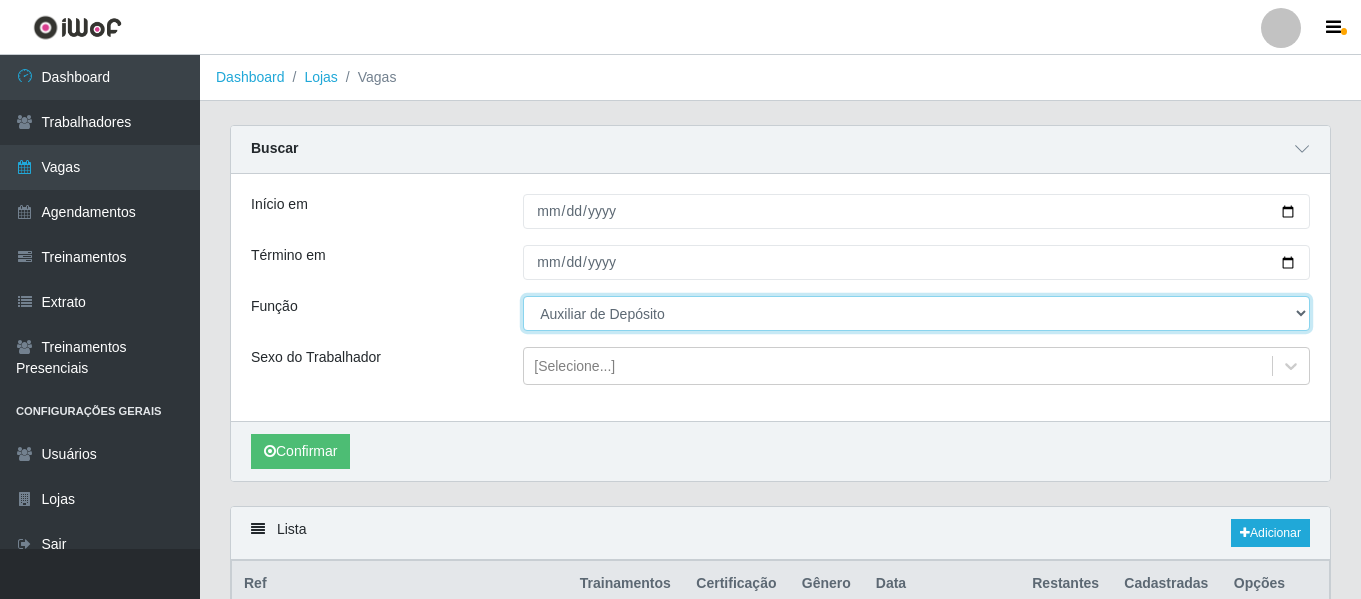 click on "[Selecione...] ASG ASG + ASG ++ Auxiliar de Depósito  Auxiliar de Depósito + Auxiliar de Estacionamento Auxiliar de Estacionamento + Auxiliar de Estacionamento ++ Auxiliar de Sushiman Auxiliar de Sushiman+ Auxiliar de Sushiman++ Balconista de Açougue  Balconista de Açougue + Balconista de Açougue ++ Balconista de Frios Balconista de Frios + Balconista de Frios ++ Balconista de Padaria  Balconista de Padaria + Balconista de Padaria ++ Embalador Embalador + Embalador ++ Operador de Caixa Operador de Caixa + Operador de Caixa ++ Repositor  Repositor + Repositor ++ Repositor de Hortifruti Repositor de Hortifruti + Repositor de Hortifruti ++" at bounding box center (916, 313) 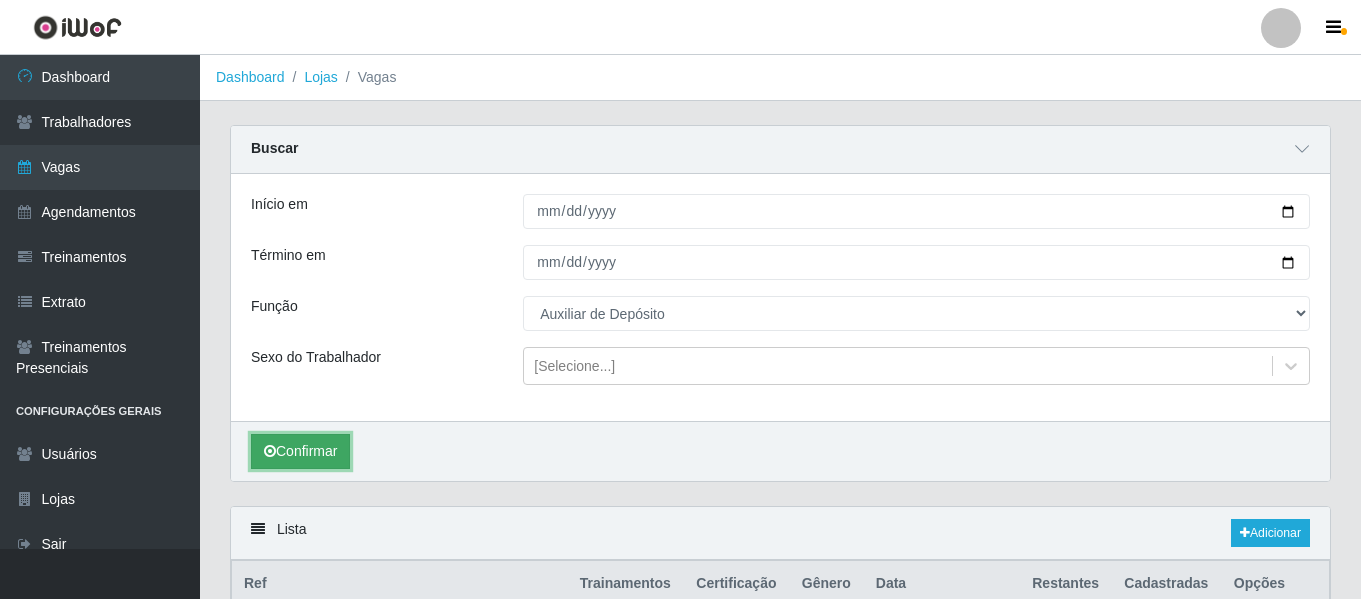 click on "Confirmar" at bounding box center [300, 451] 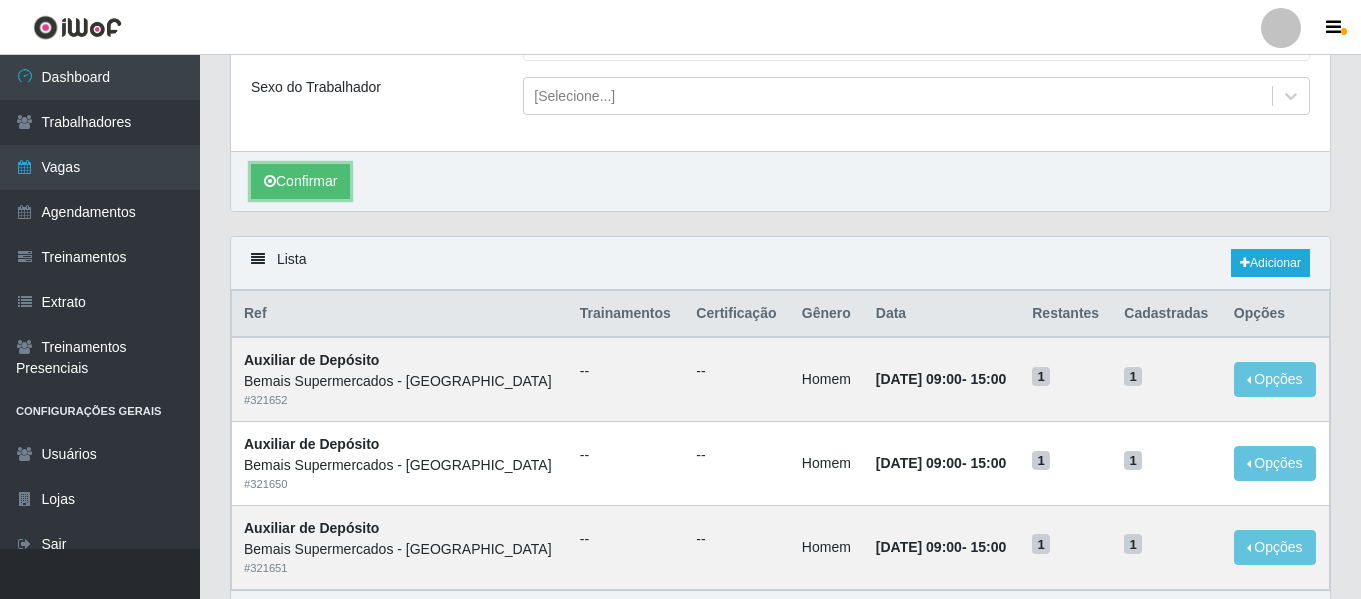 scroll, scrollTop: 397, scrollLeft: 0, axis: vertical 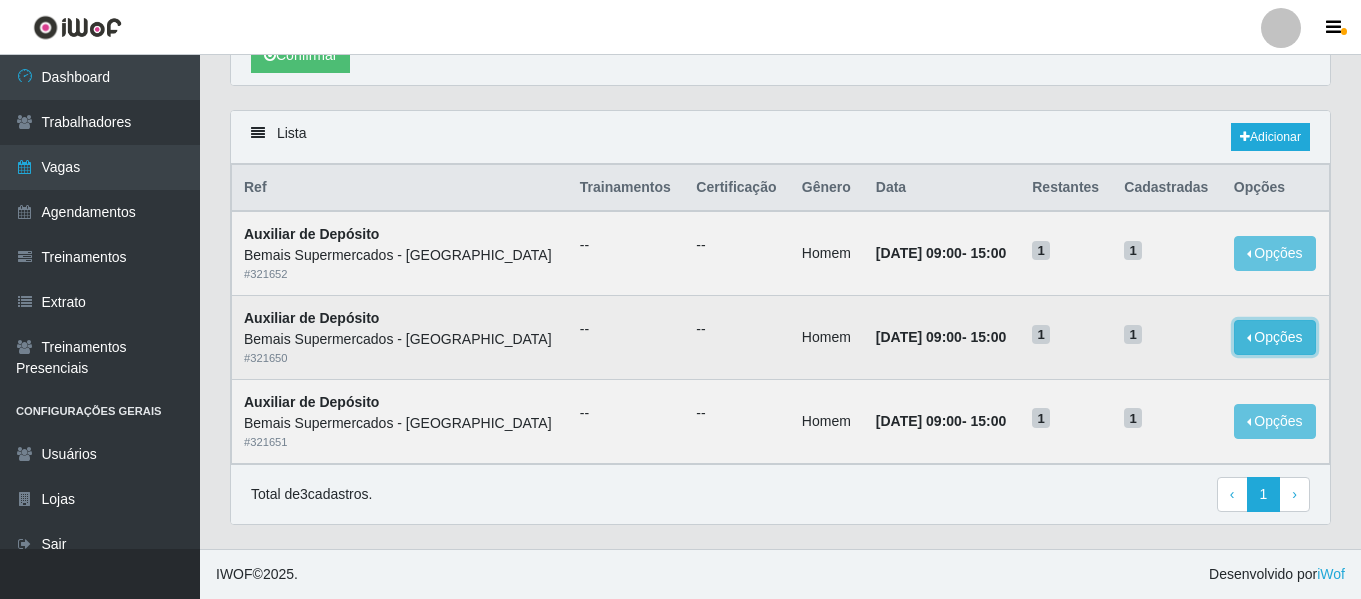 click on "Opções" at bounding box center [1275, 337] 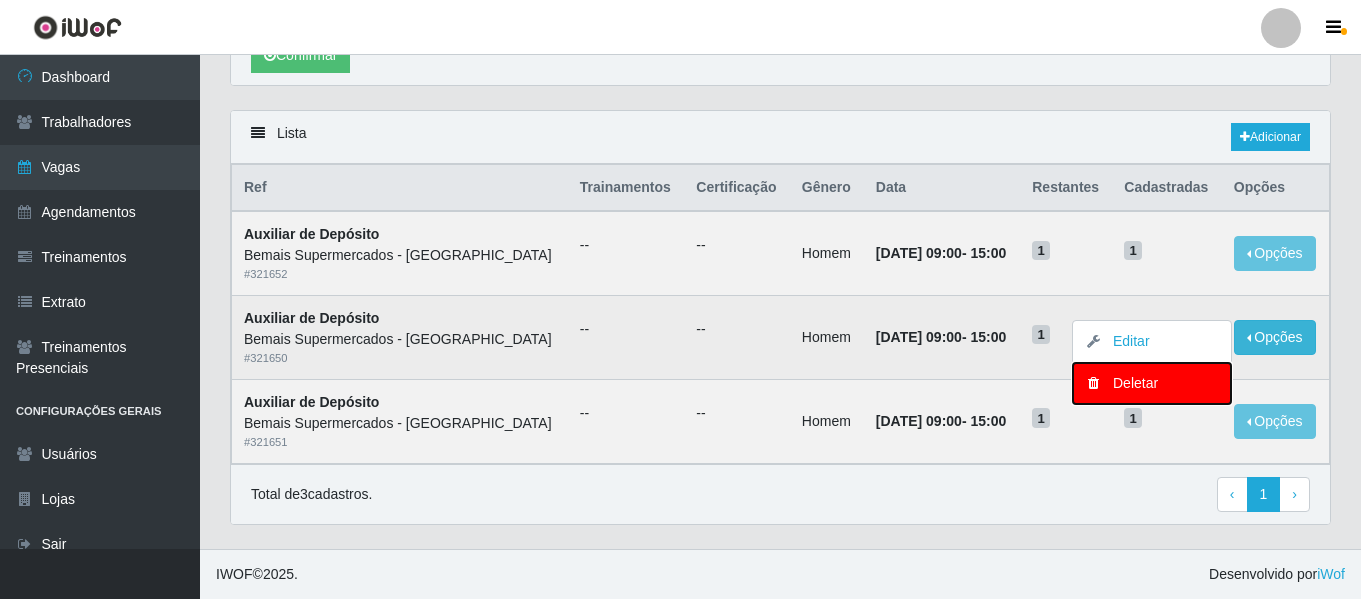 click on "Deletar" at bounding box center (1152, 383) 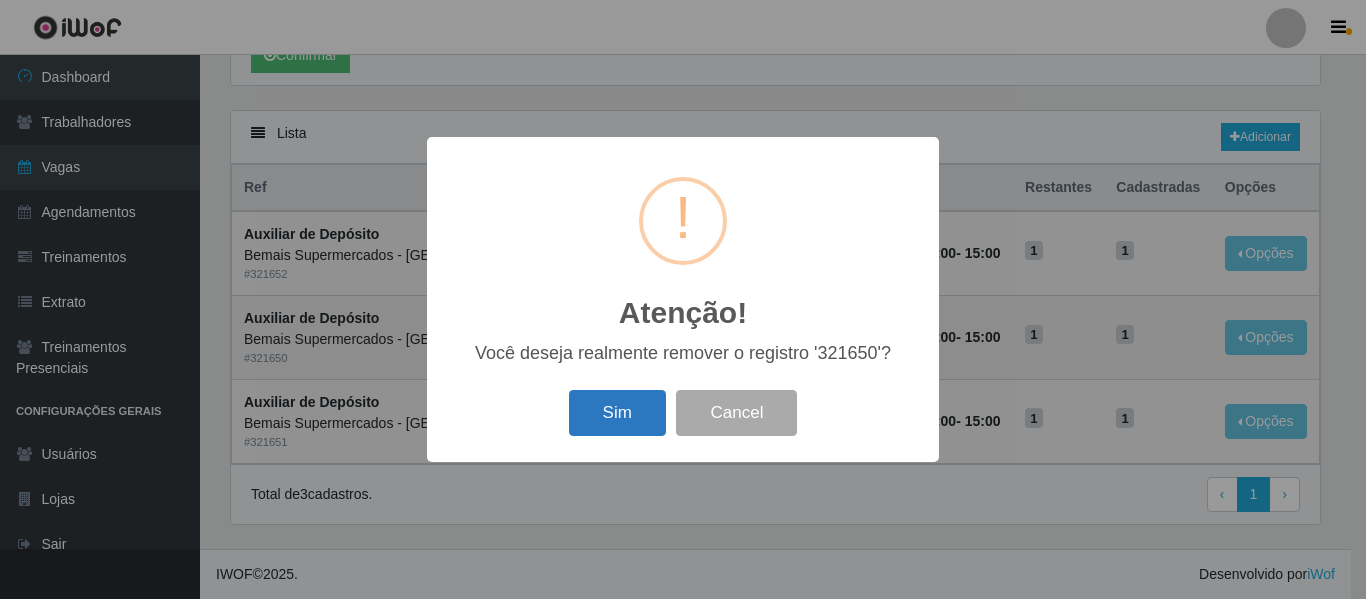 click on "Sim" at bounding box center (617, 413) 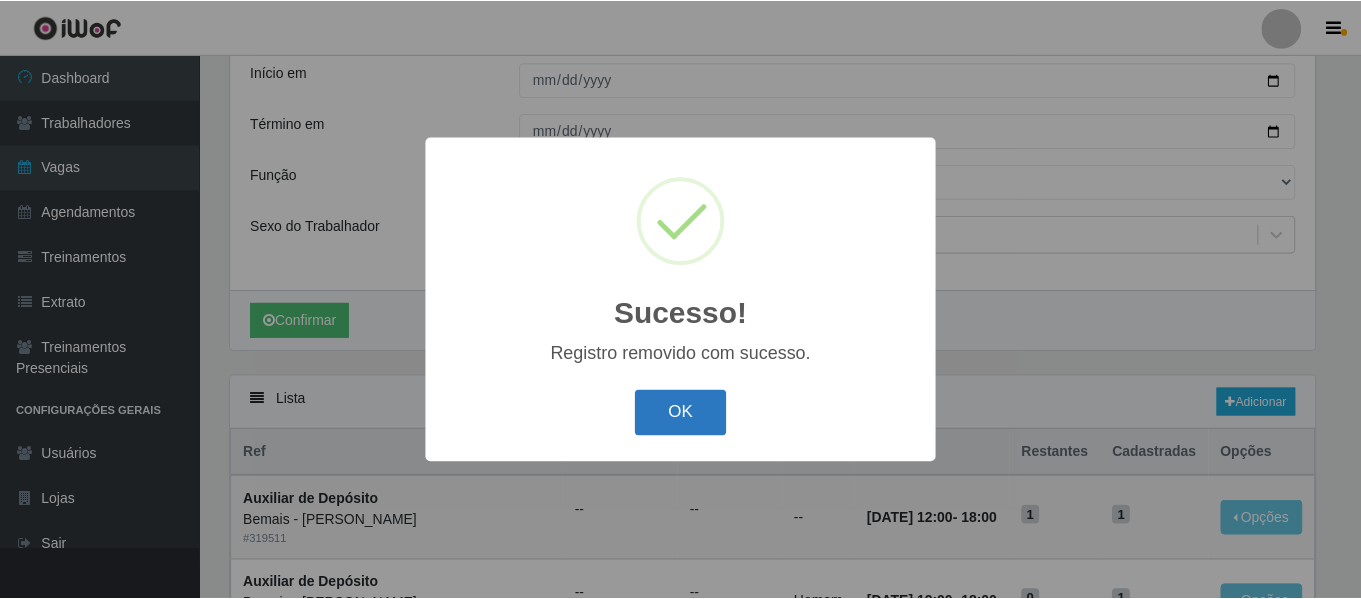 scroll, scrollTop: 397, scrollLeft: 0, axis: vertical 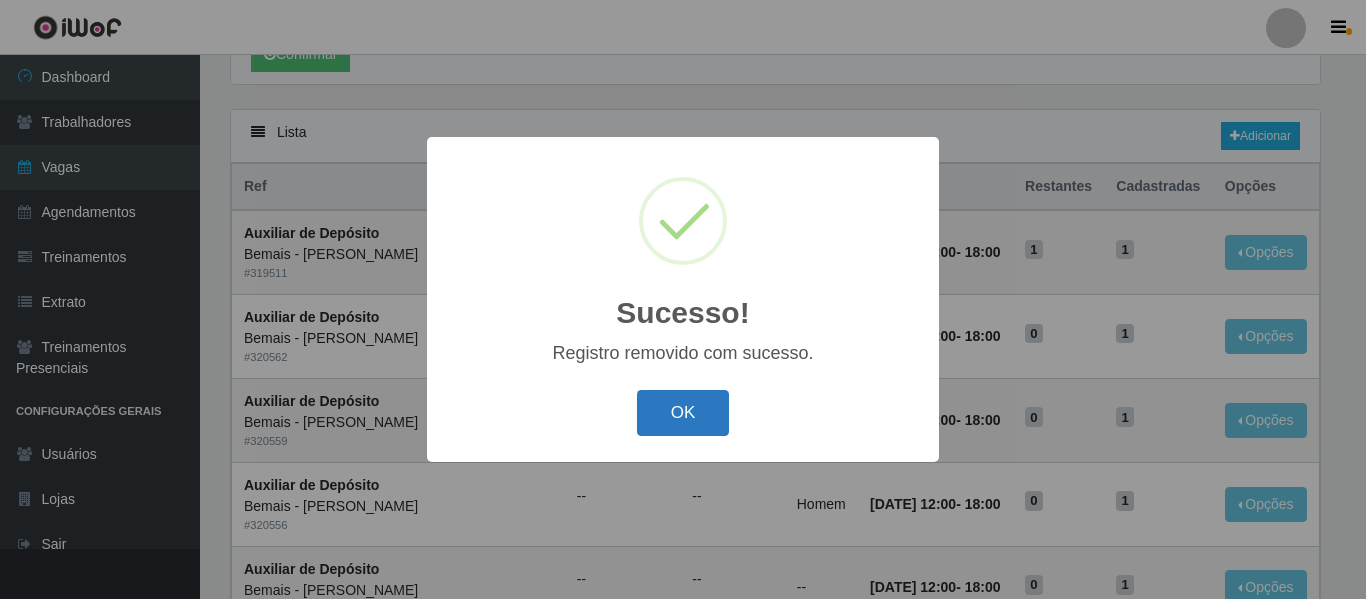click on "OK" at bounding box center [683, 413] 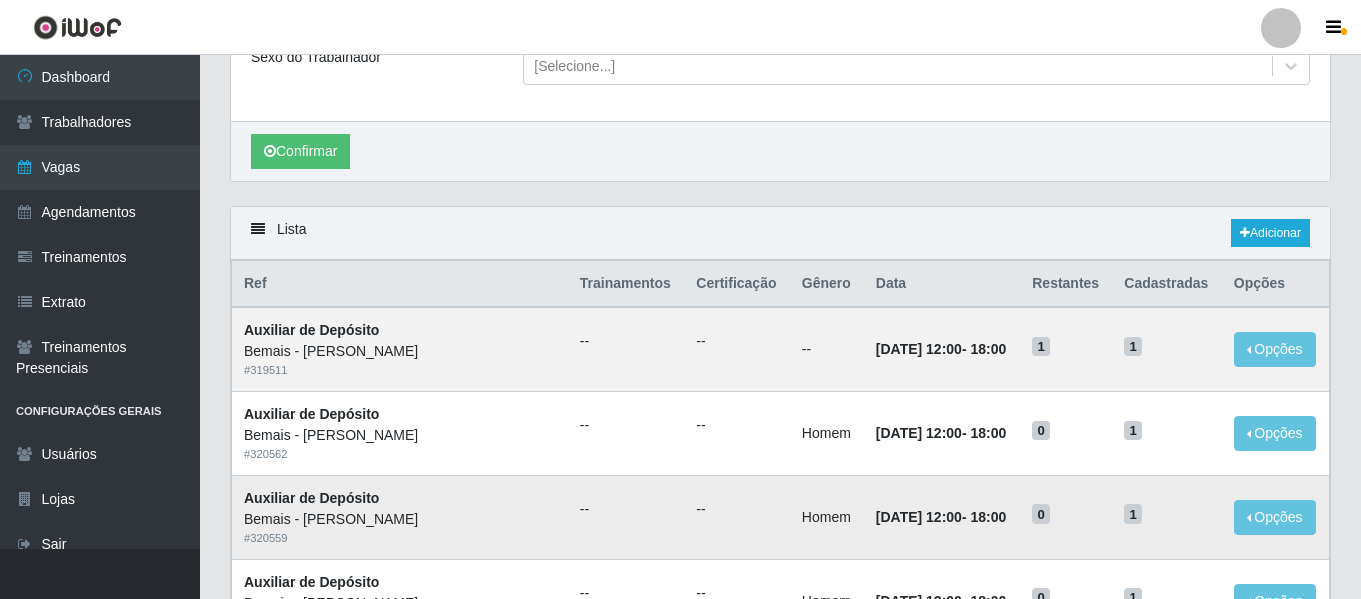 scroll, scrollTop: 0, scrollLeft: 0, axis: both 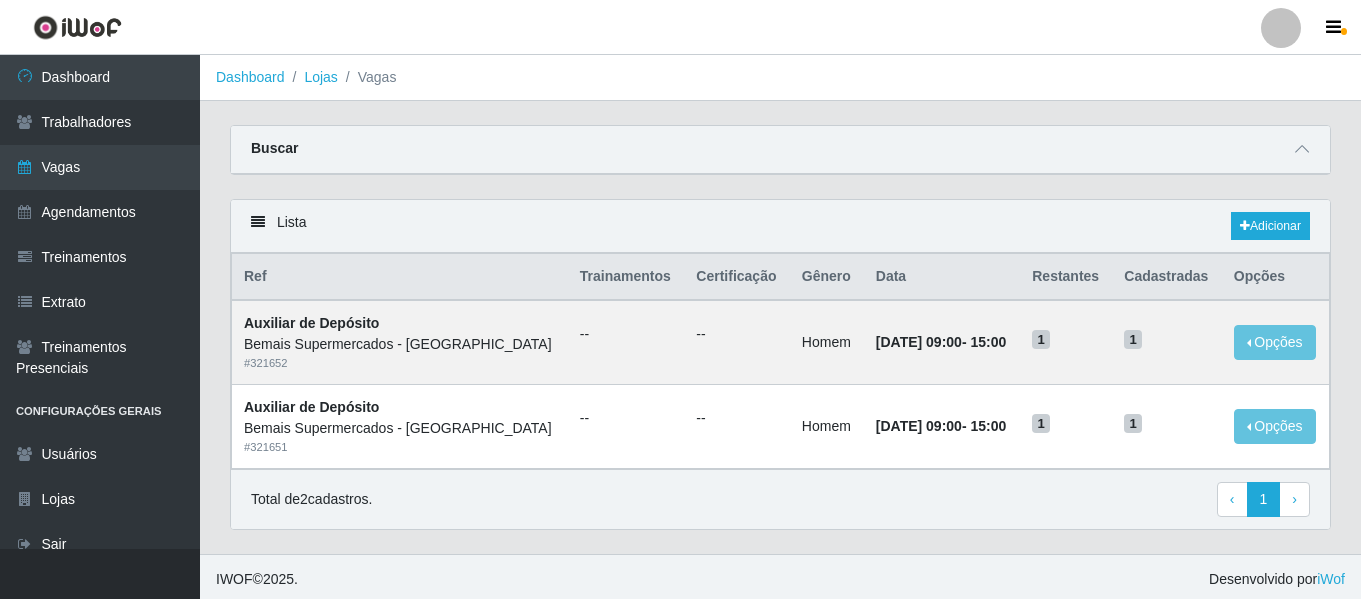 click at bounding box center [1281, 28] 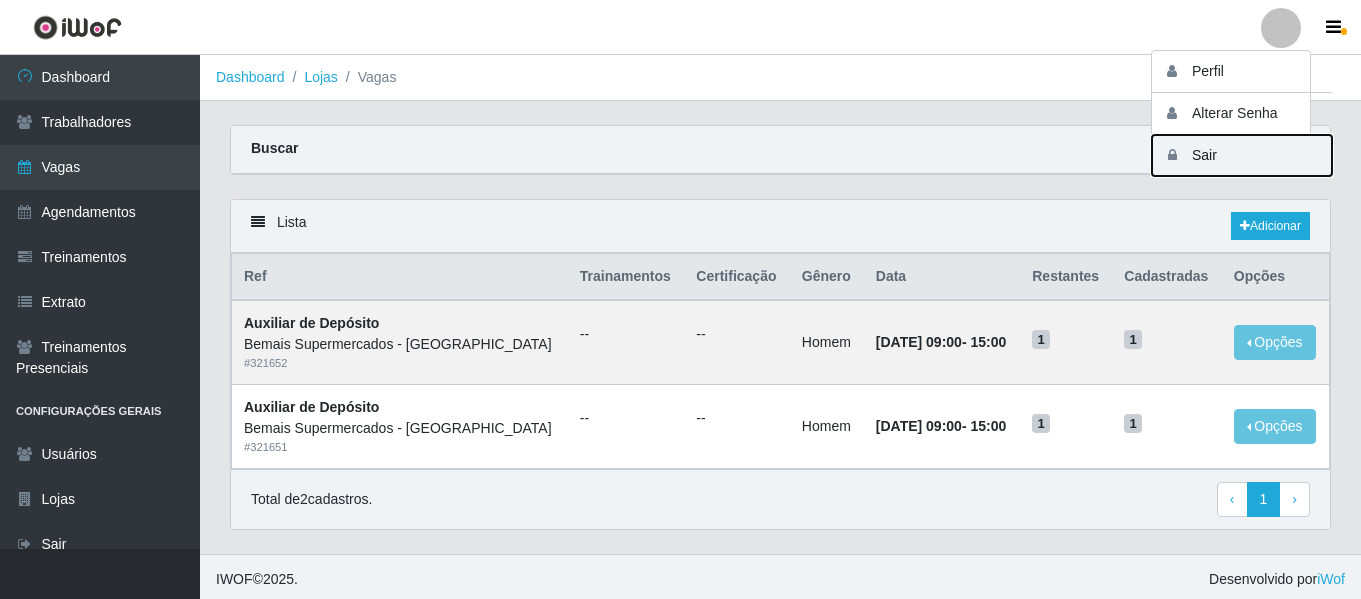 click on "Sair" at bounding box center (1242, 155) 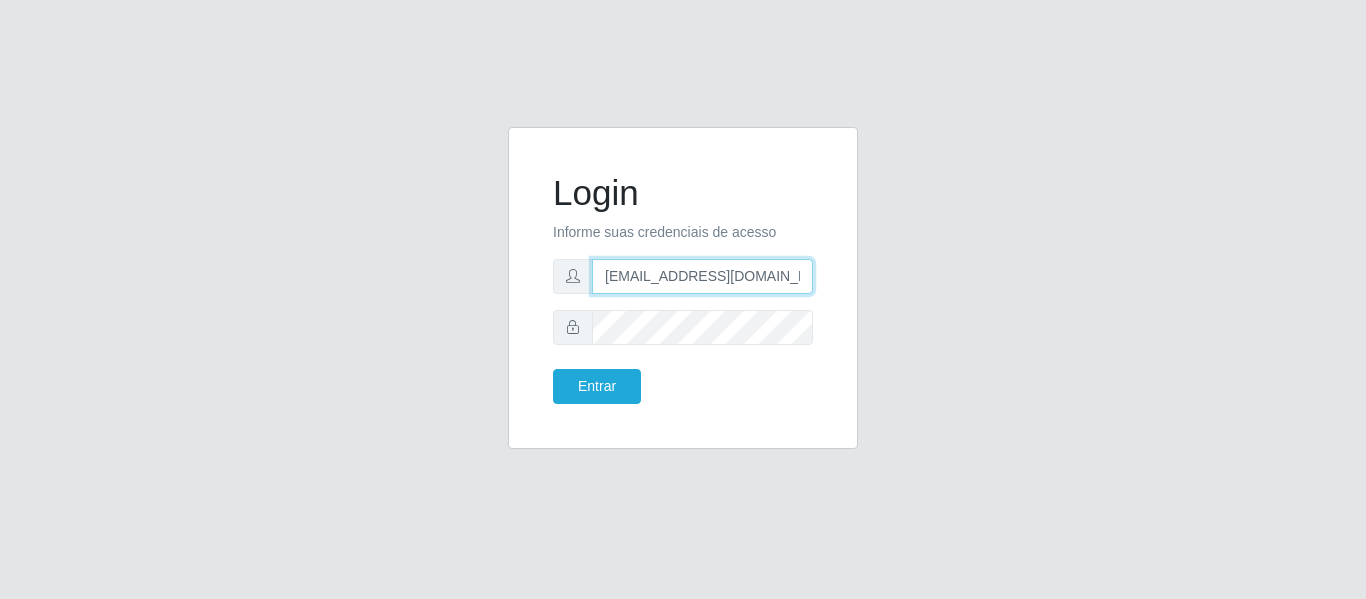 drag, startPoint x: 790, startPoint y: 272, endPoint x: 344, endPoint y: 241, distance: 447.07605 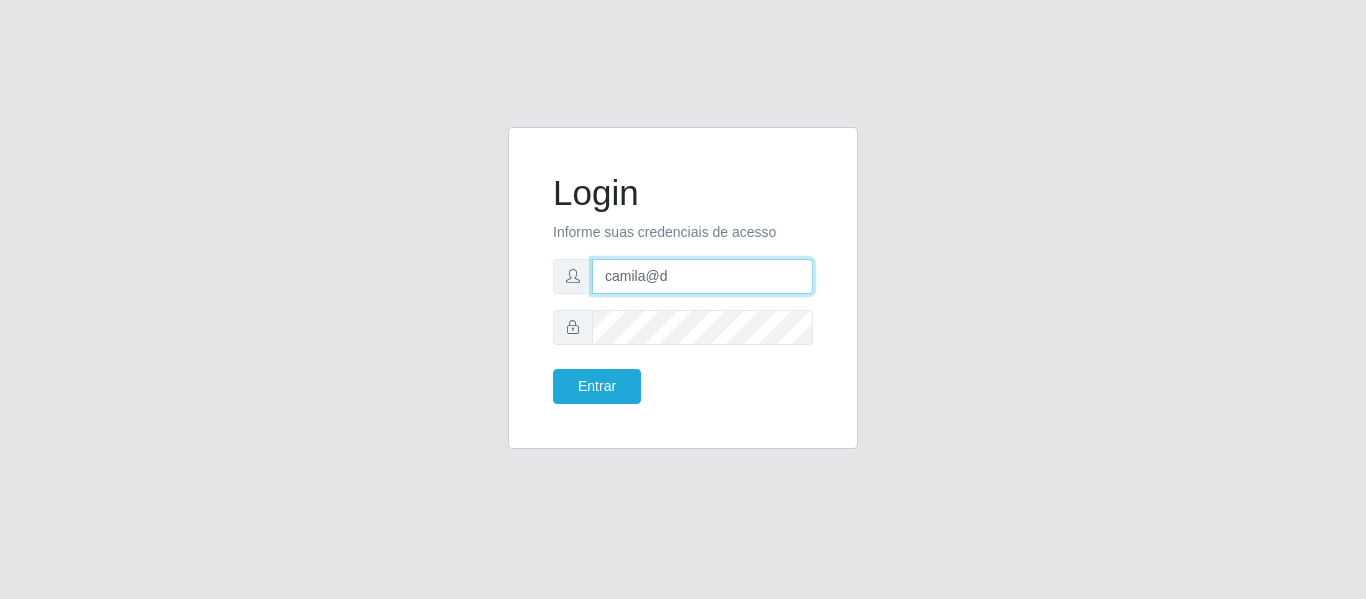 type on "camila@divinofogao" 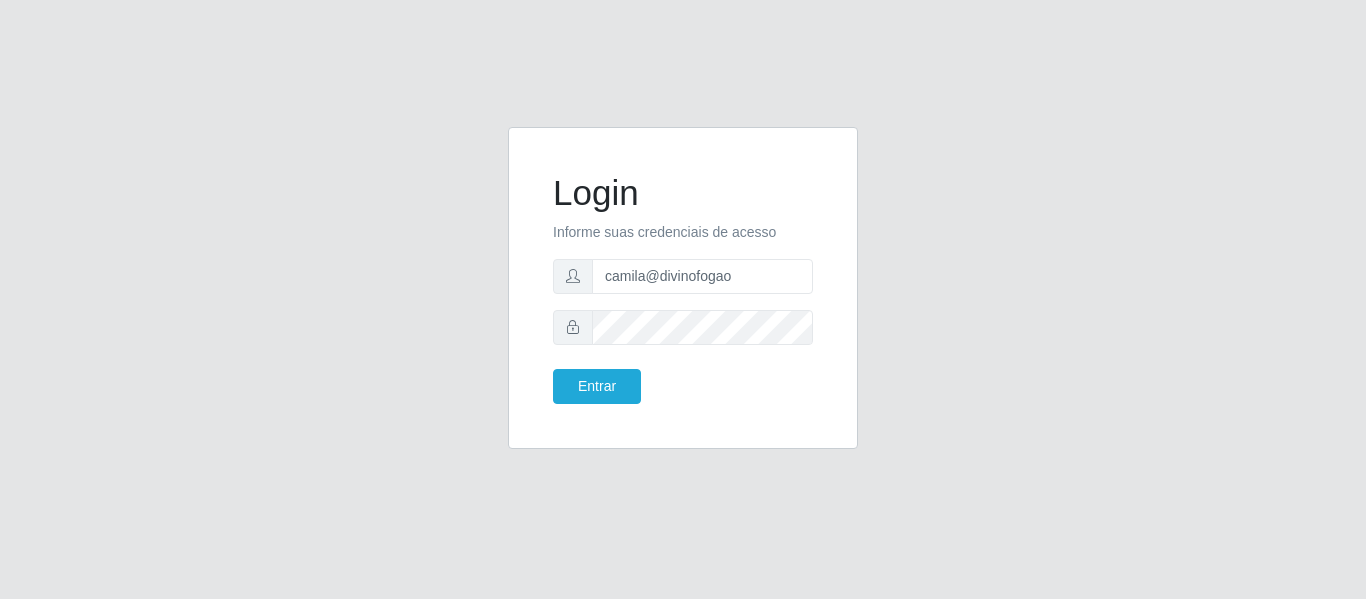 click on "Login Informe suas credenciais de acesso camila@divinofogao Entrar" at bounding box center [683, 288] 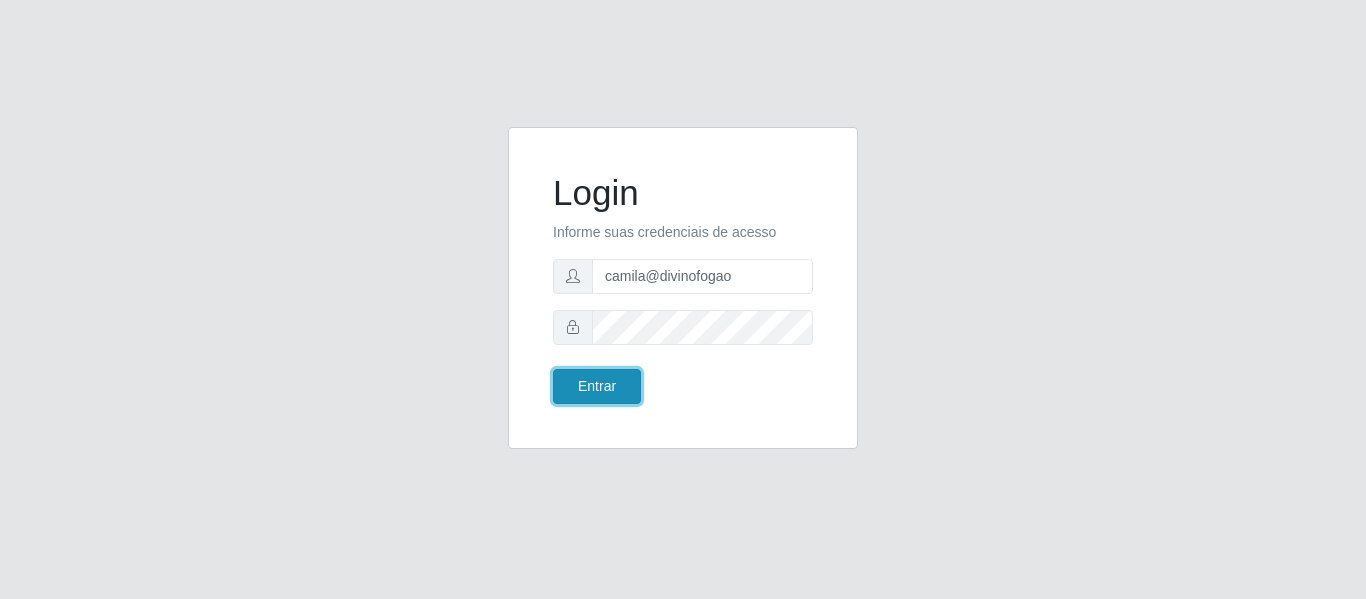 click on "Entrar" at bounding box center [597, 386] 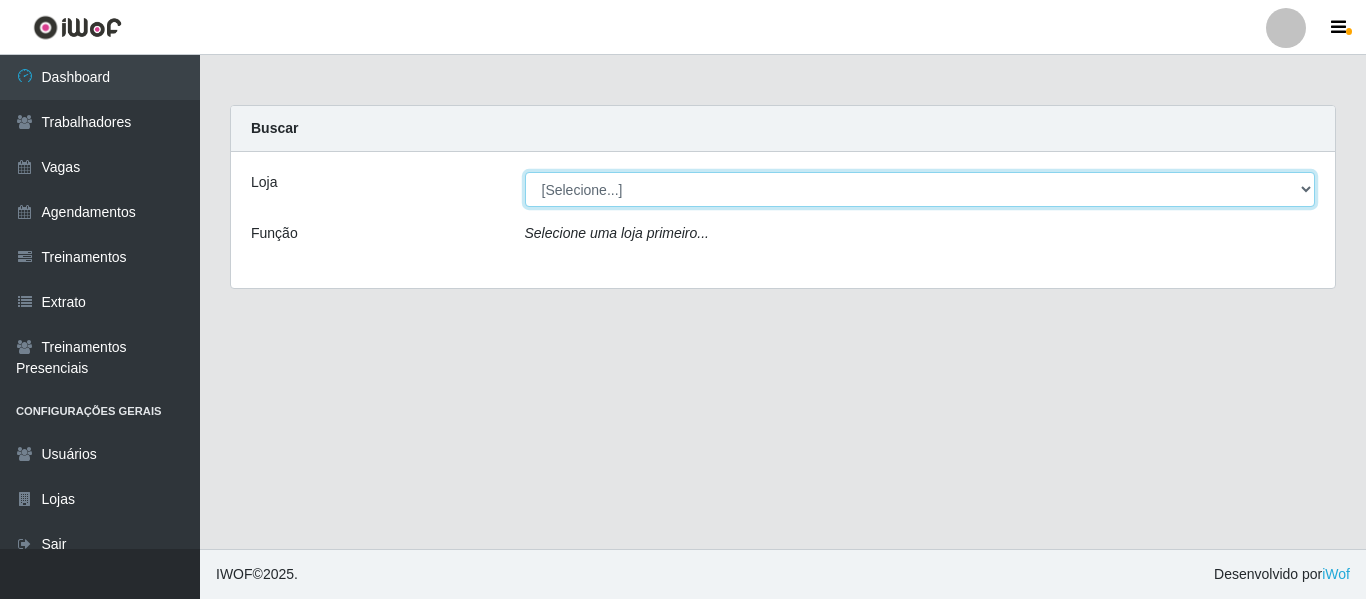 click on "[Selecione...] Divino Fogão" at bounding box center (920, 189) 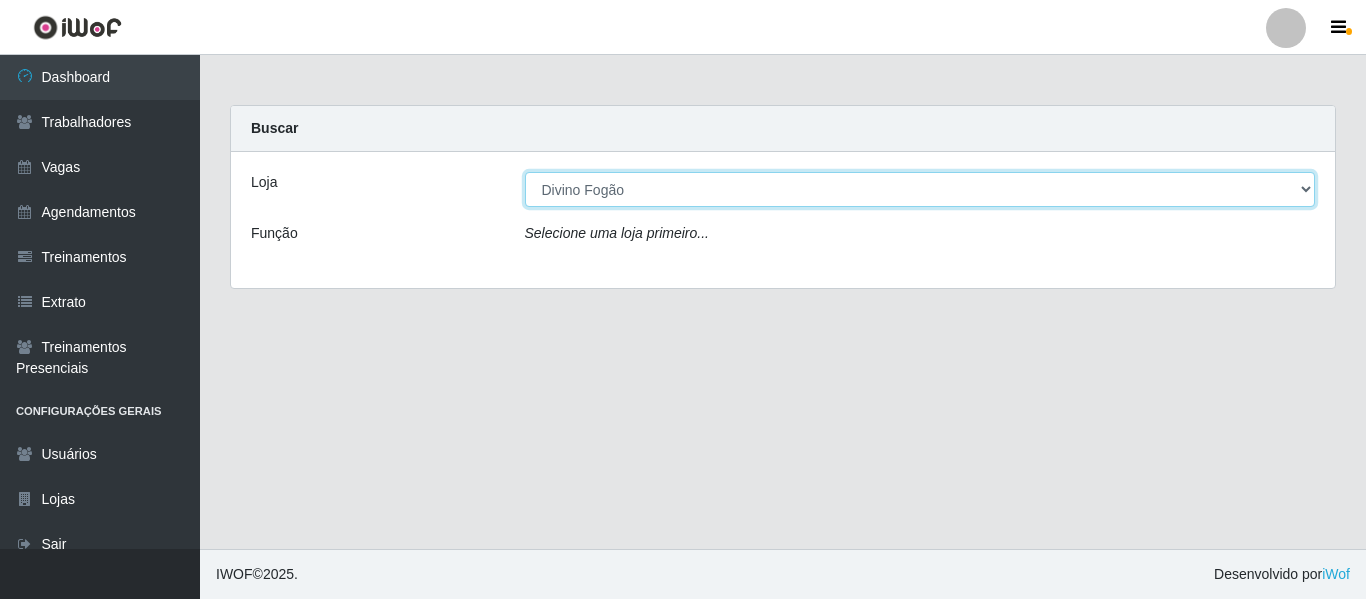 click on "[Selecione...] Divino Fogão" at bounding box center (920, 189) 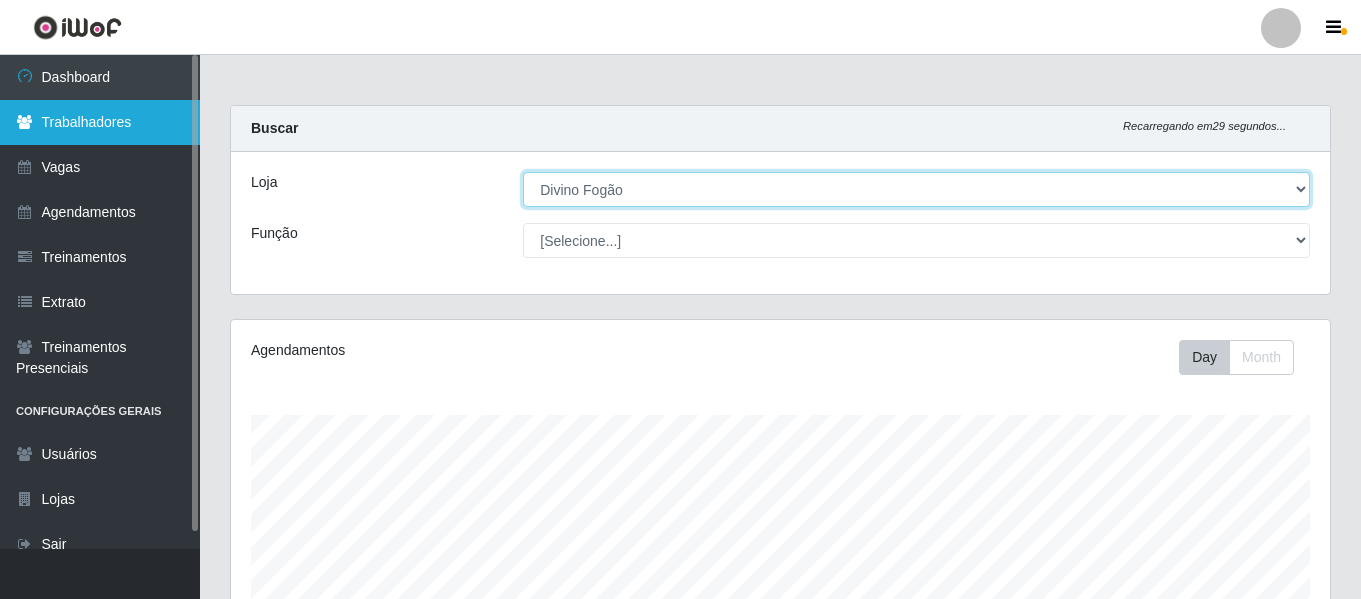 scroll, scrollTop: 999585, scrollLeft: 998901, axis: both 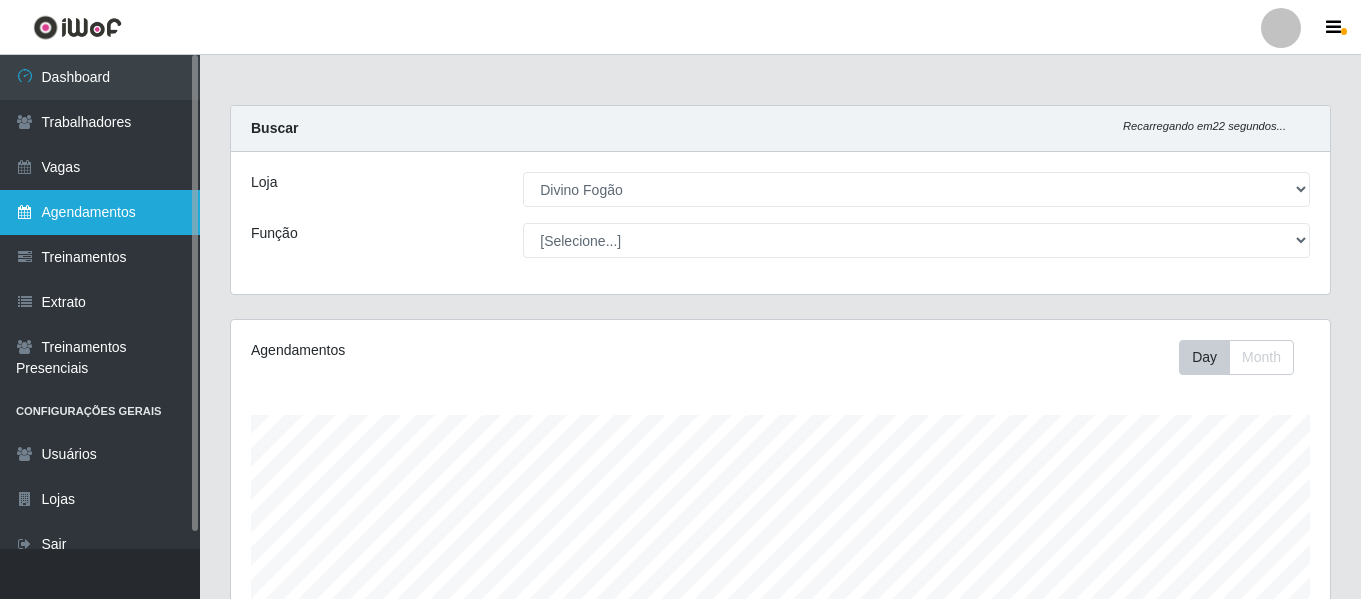 click on "Agendamentos" at bounding box center [100, 212] 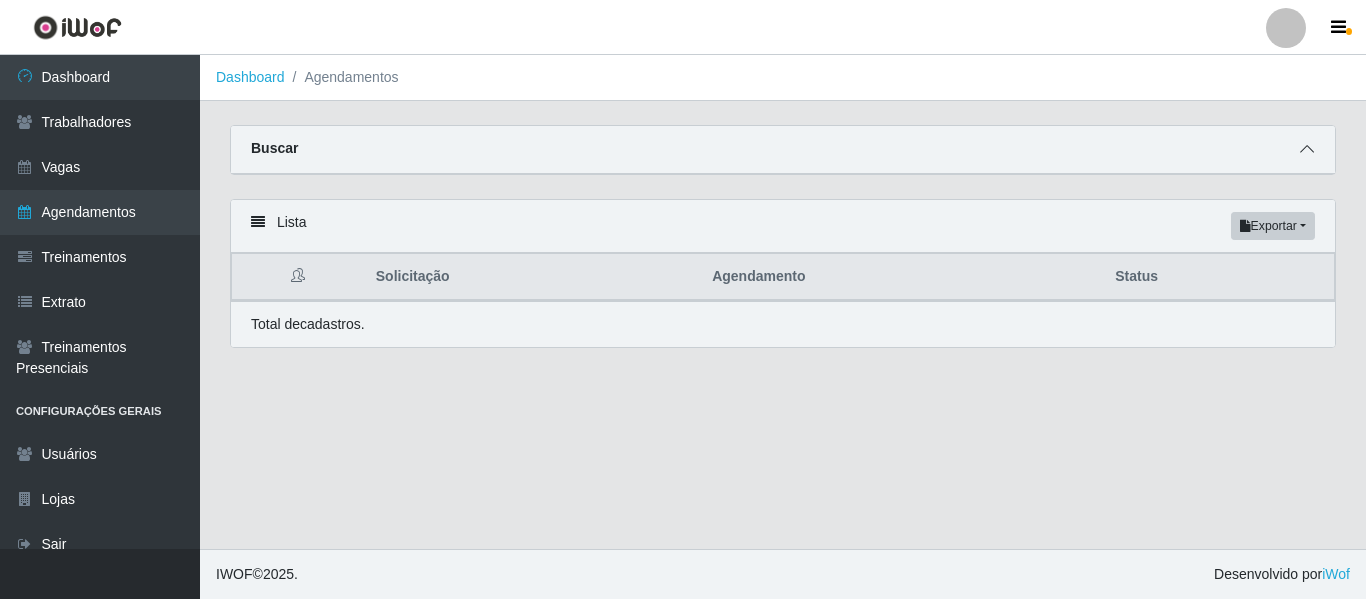 click at bounding box center (1307, 149) 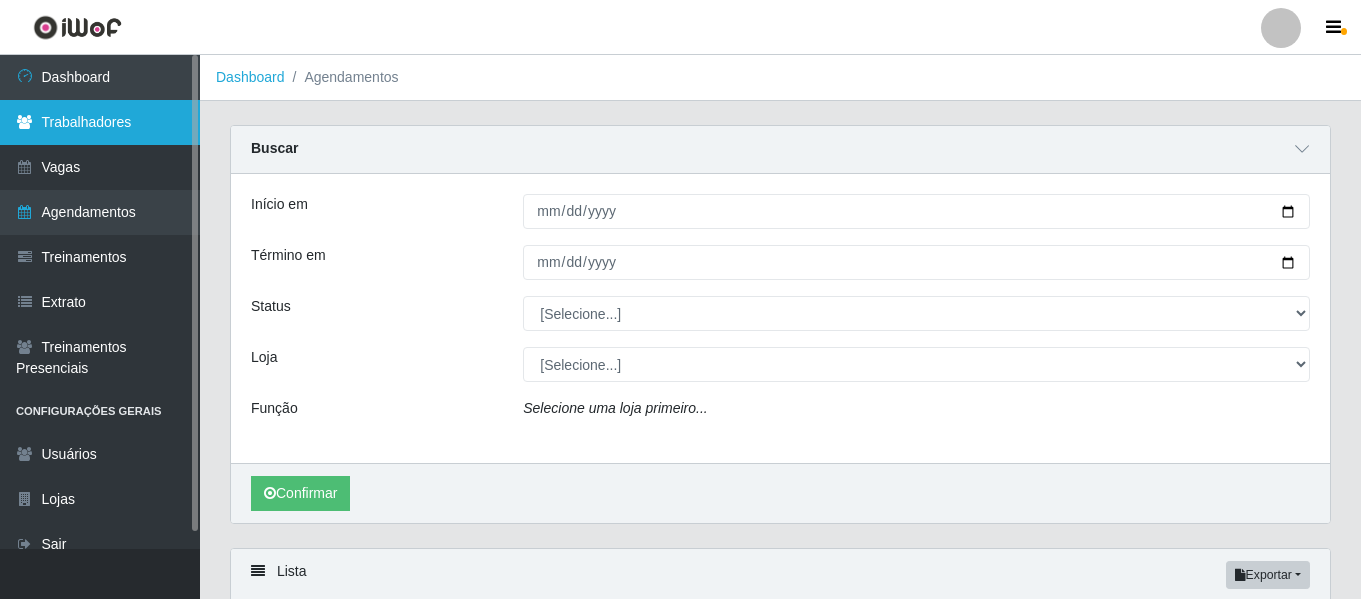 click on "Trabalhadores" at bounding box center [100, 122] 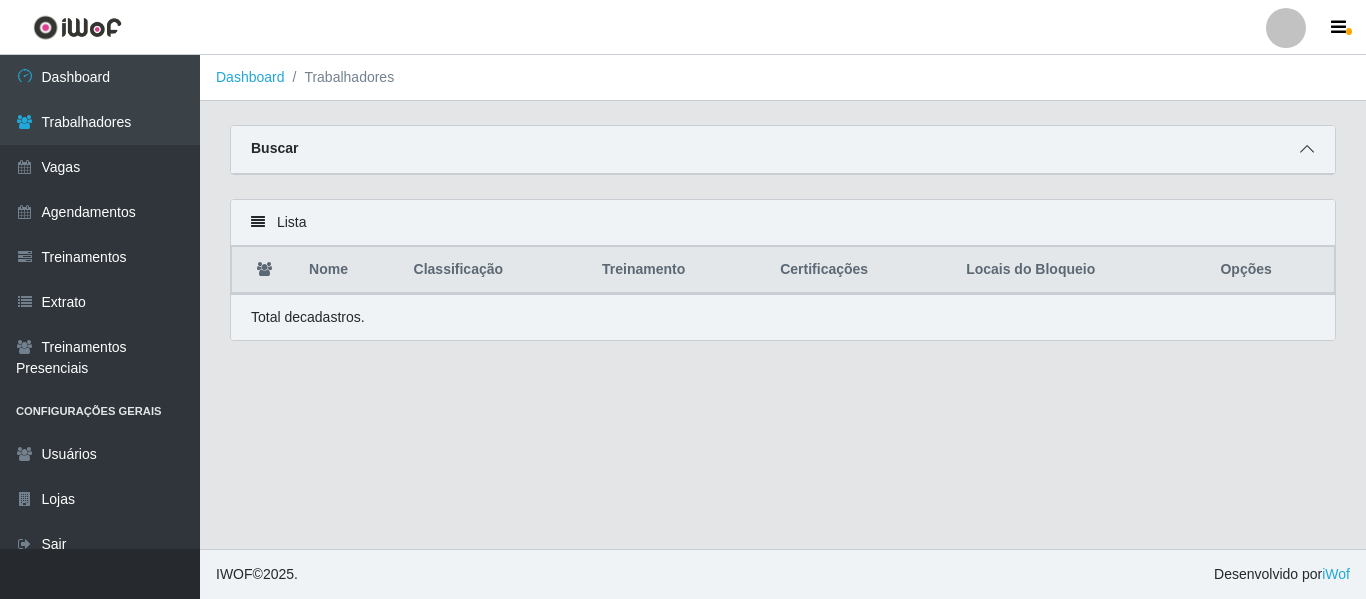 click at bounding box center (1307, 149) 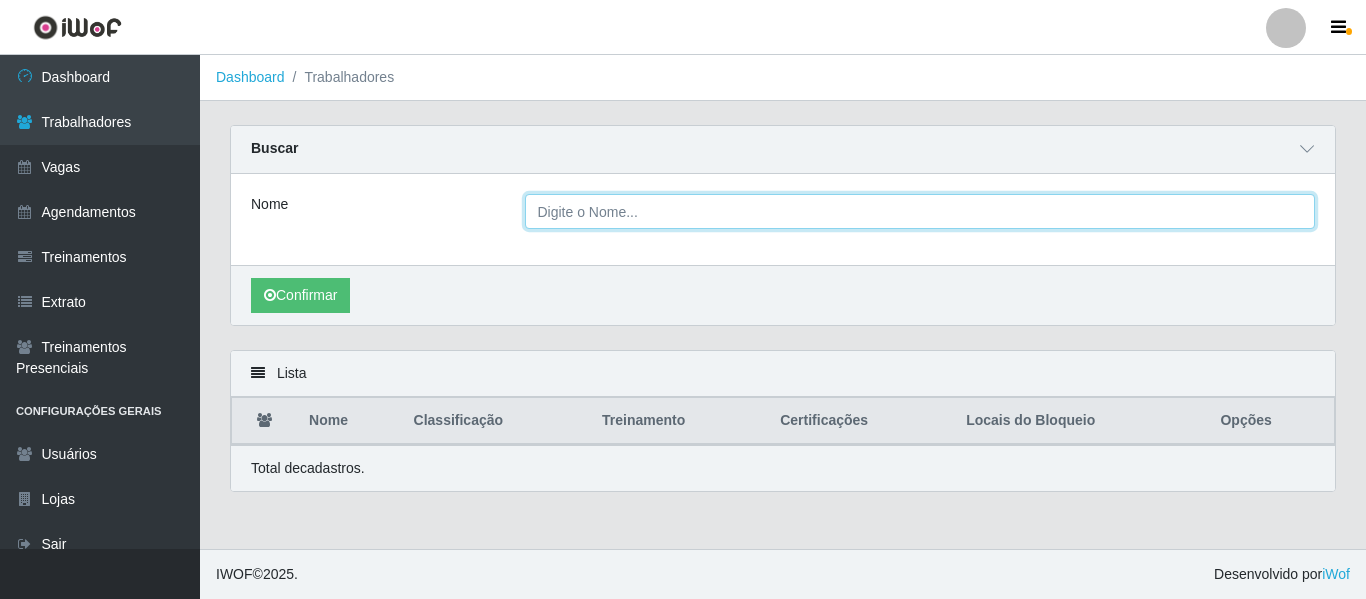 click on "Nome" at bounding box center [920, 211] 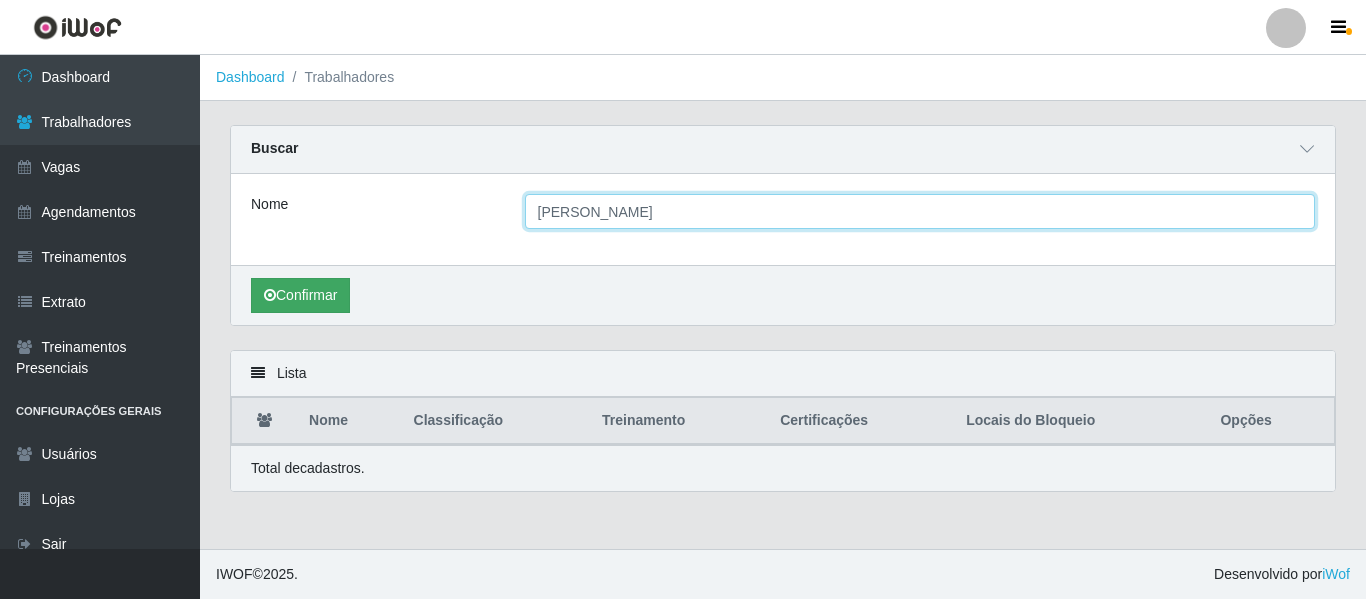 type on "Mayara Karoline Lima" 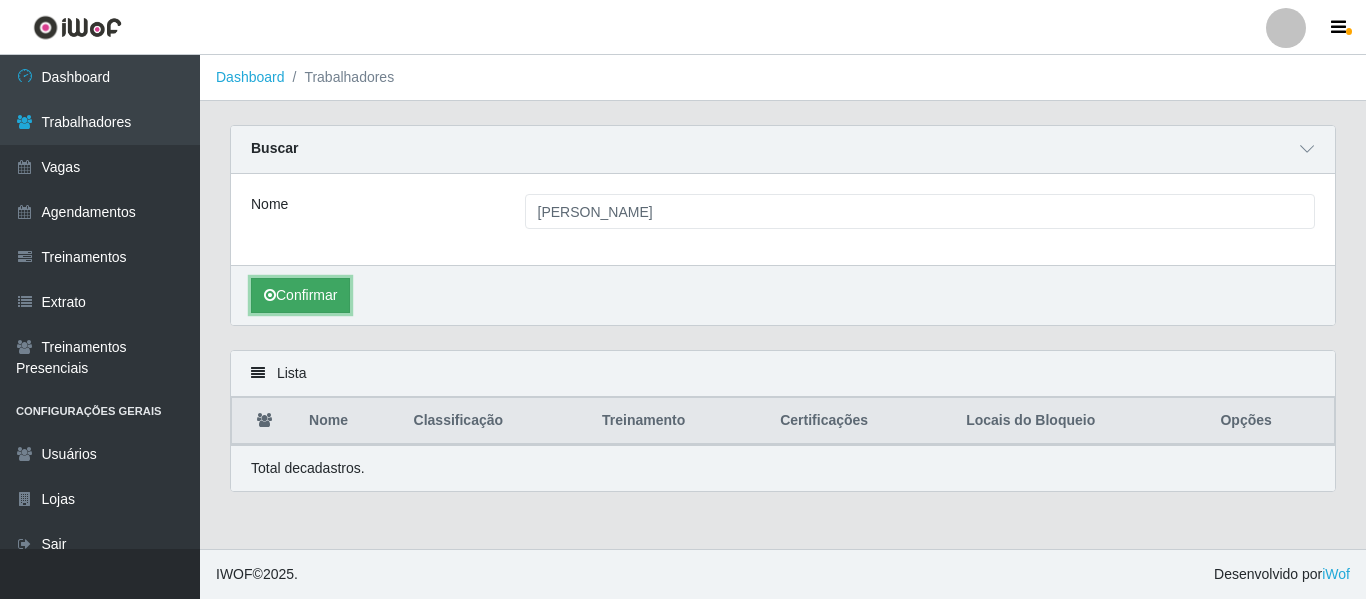 click on "Confirmar" at bounding box center [300, 295] 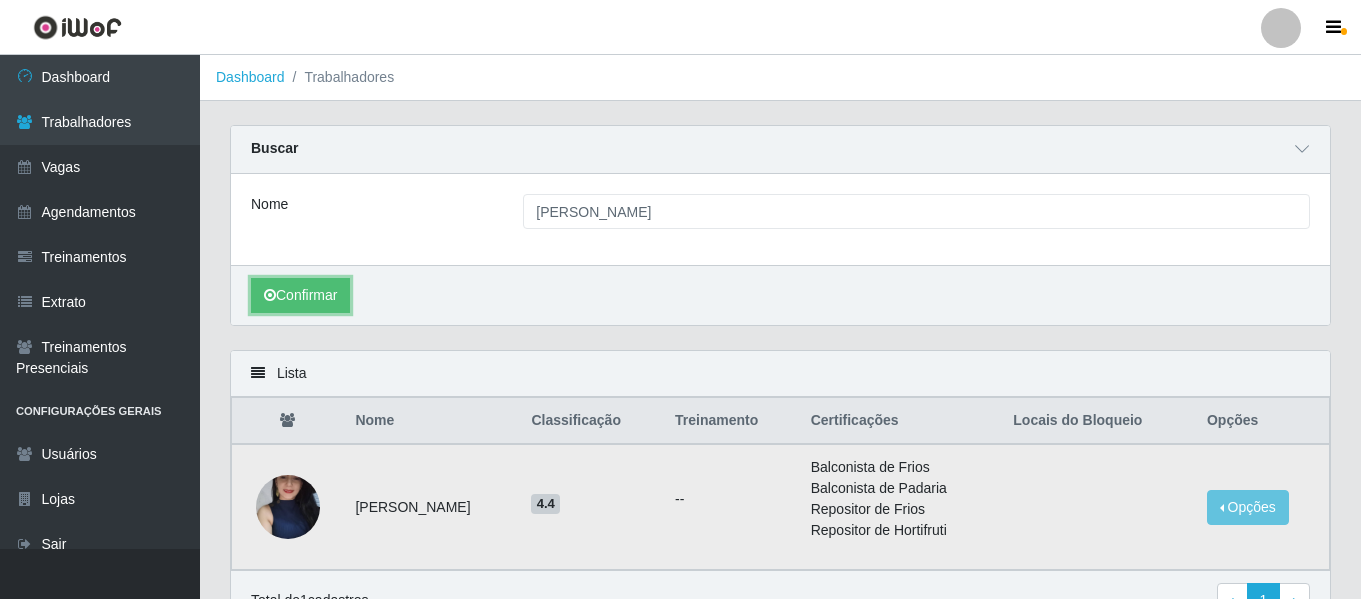 scroll, scrollTop: 108, scrollLeft: 0, axis: vertical 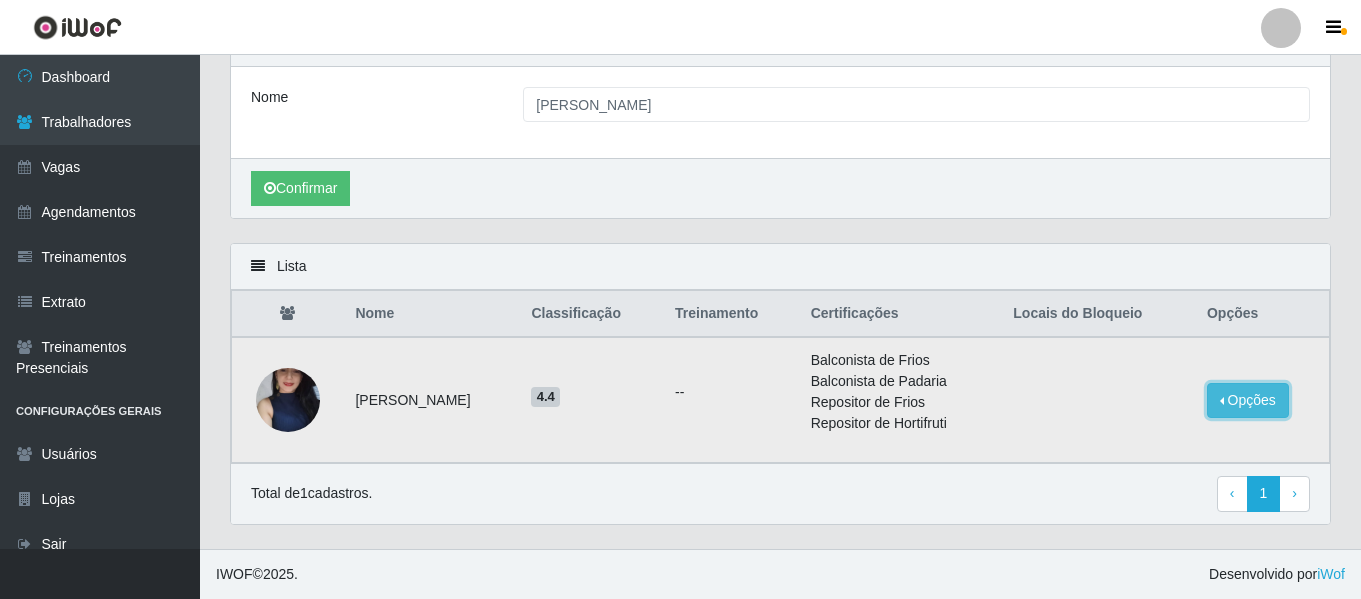click on "Opções" at bounding box center [1248, 400] 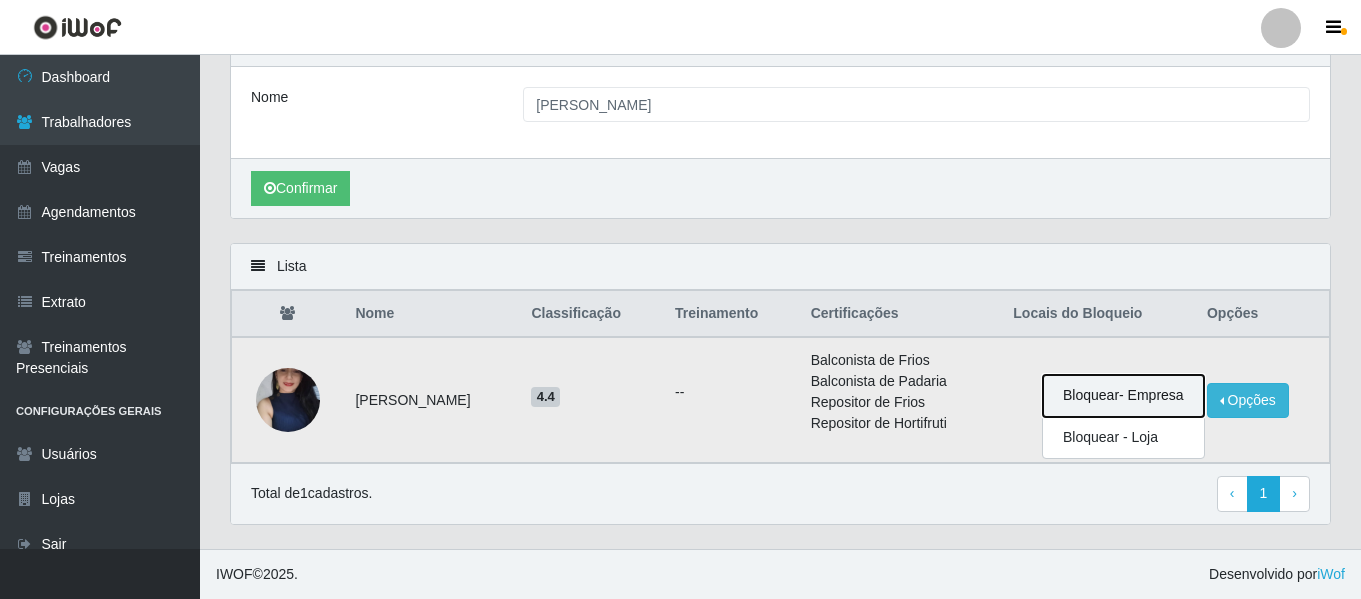 click on "Bloquear  - Empresa" at bounding box center [1123, 396] 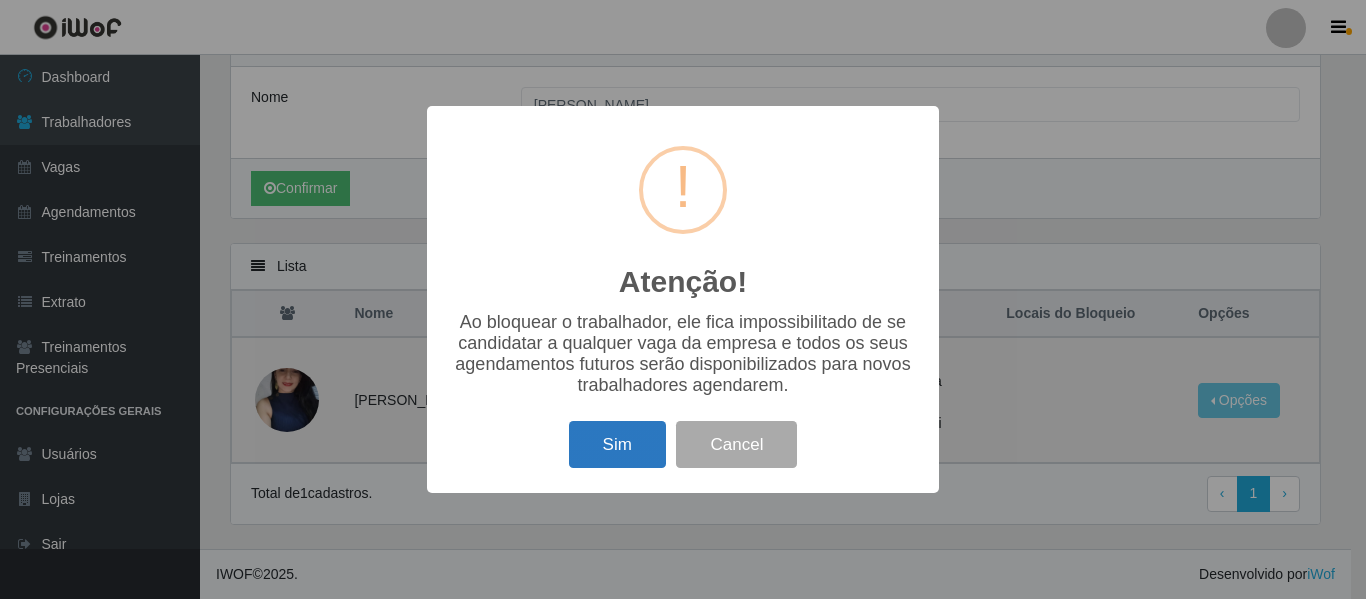 click on "Sim" at bounding box center [617, 444] 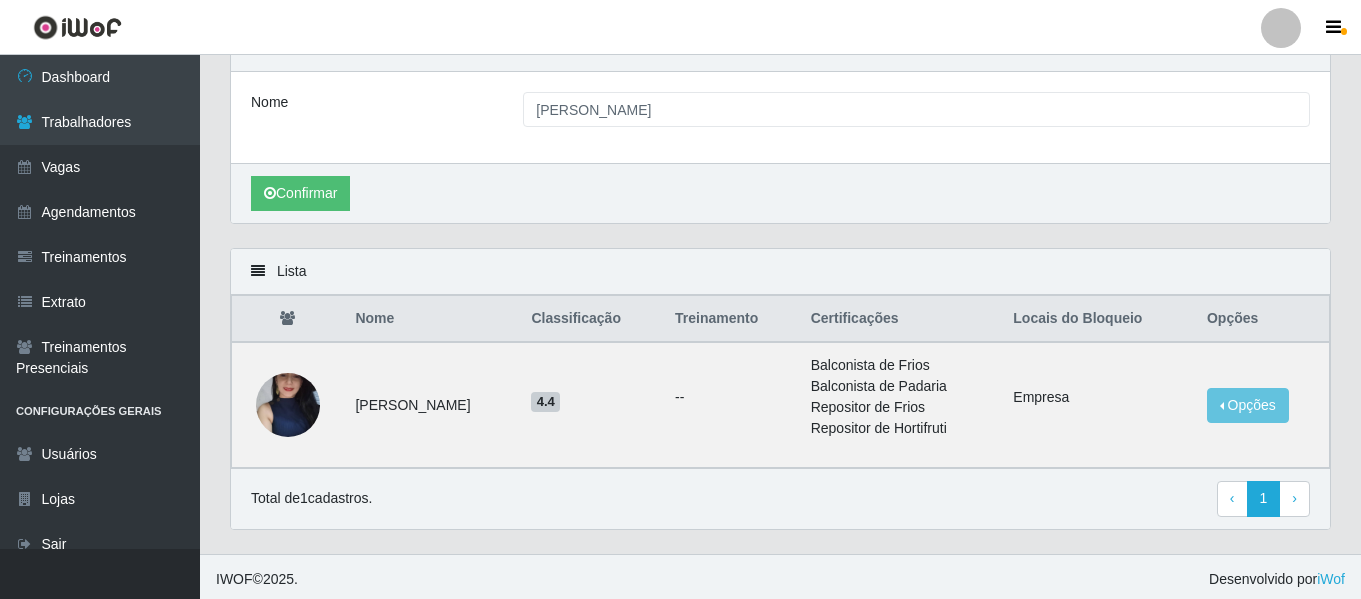 scroll, scrollTop: 108, scrollLeft: 0, axis: vertical 